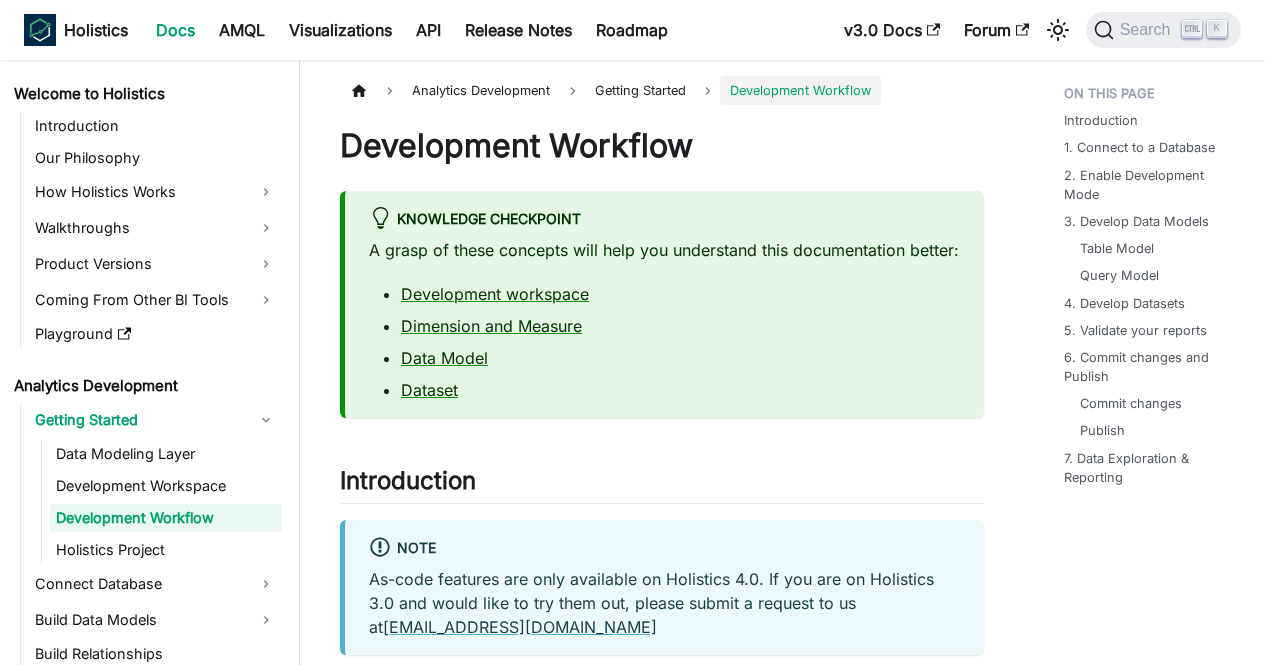 scroll, scrollTop: 0, scrollLeft: 0, axis: both 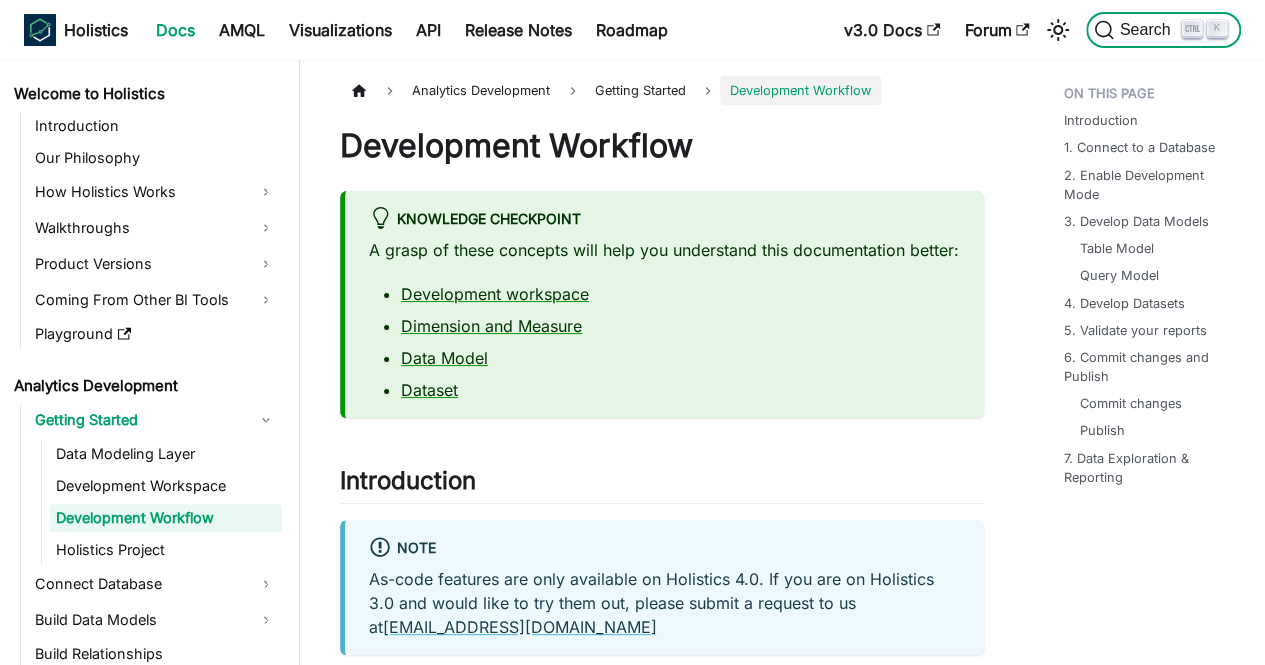 click on "Search" at bounding box center [1148, 30] 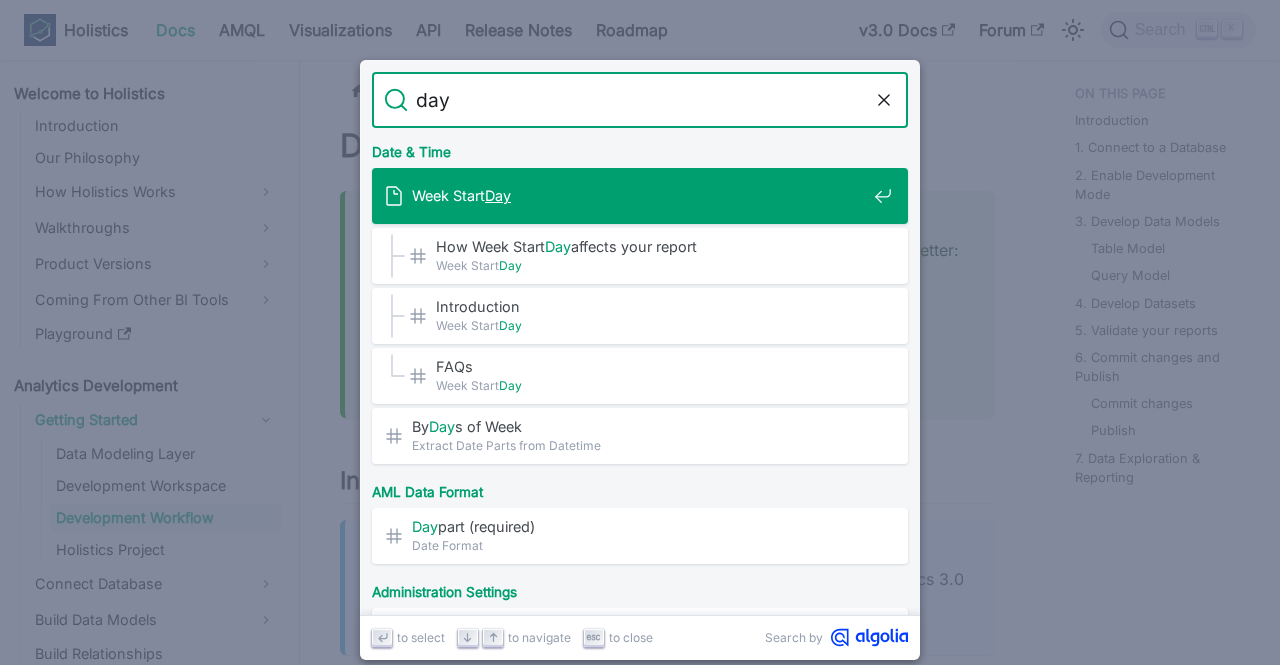 type on "days" 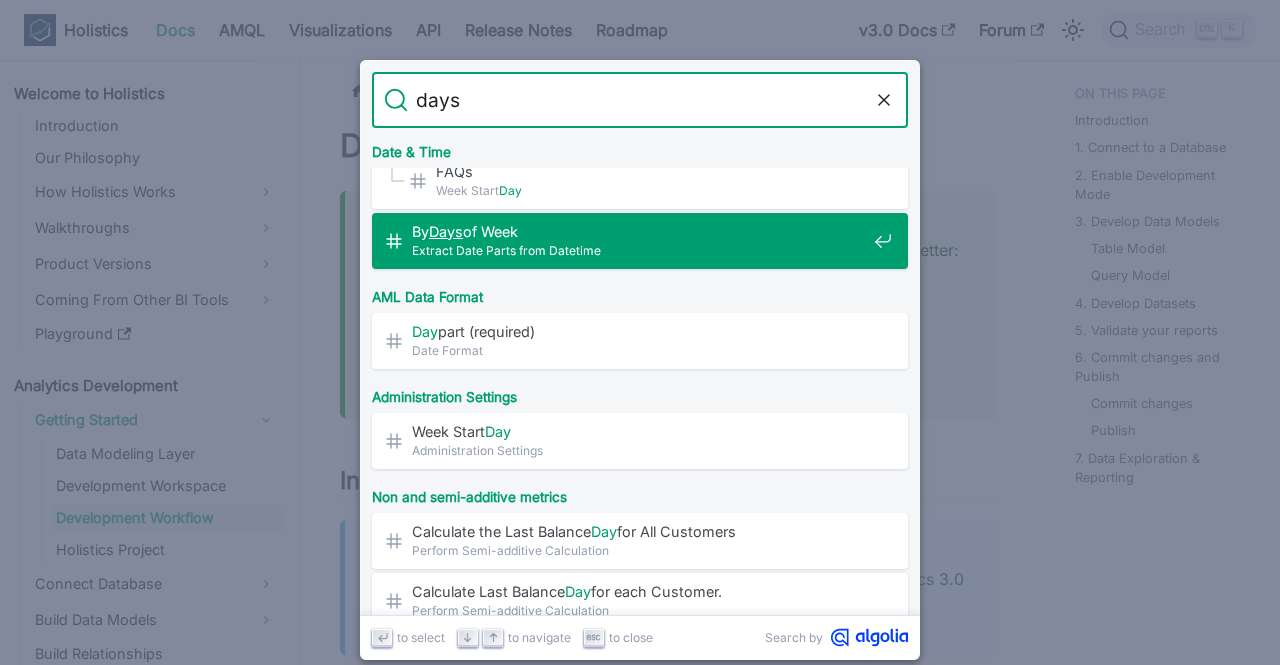 scroll, scrollTop: 200, scrollLeft: 0, axis: vertical 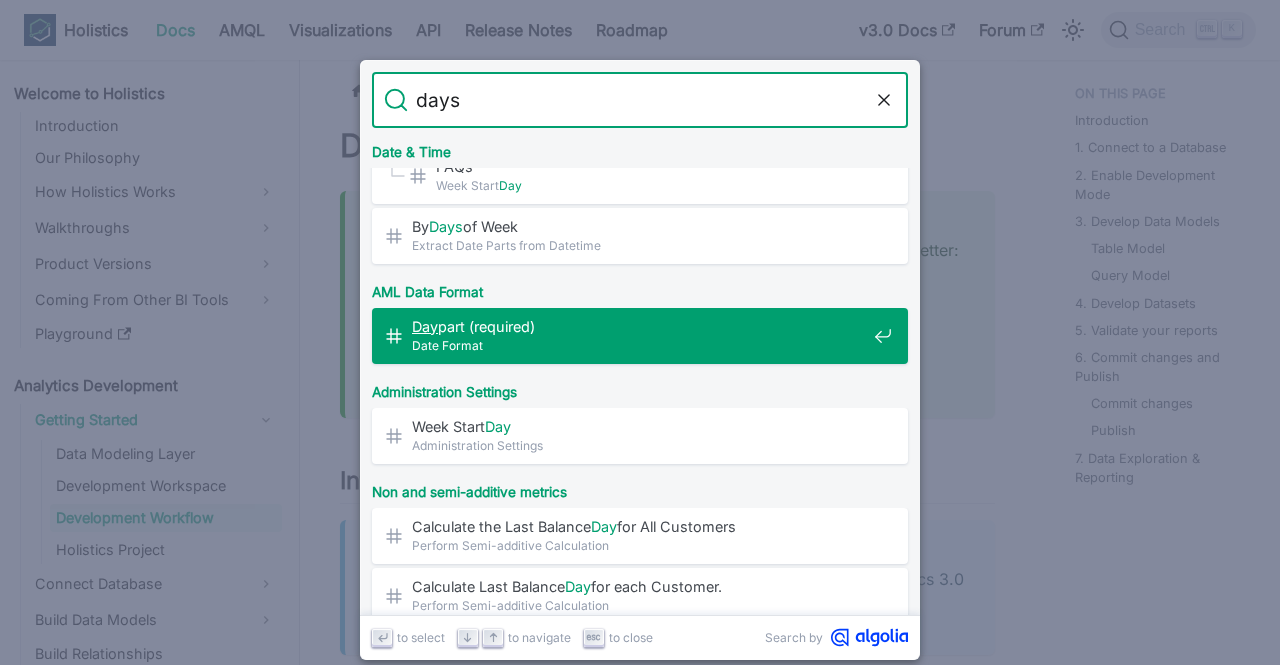 click on "Day  part (required)​" at bounding box center [639, 326] 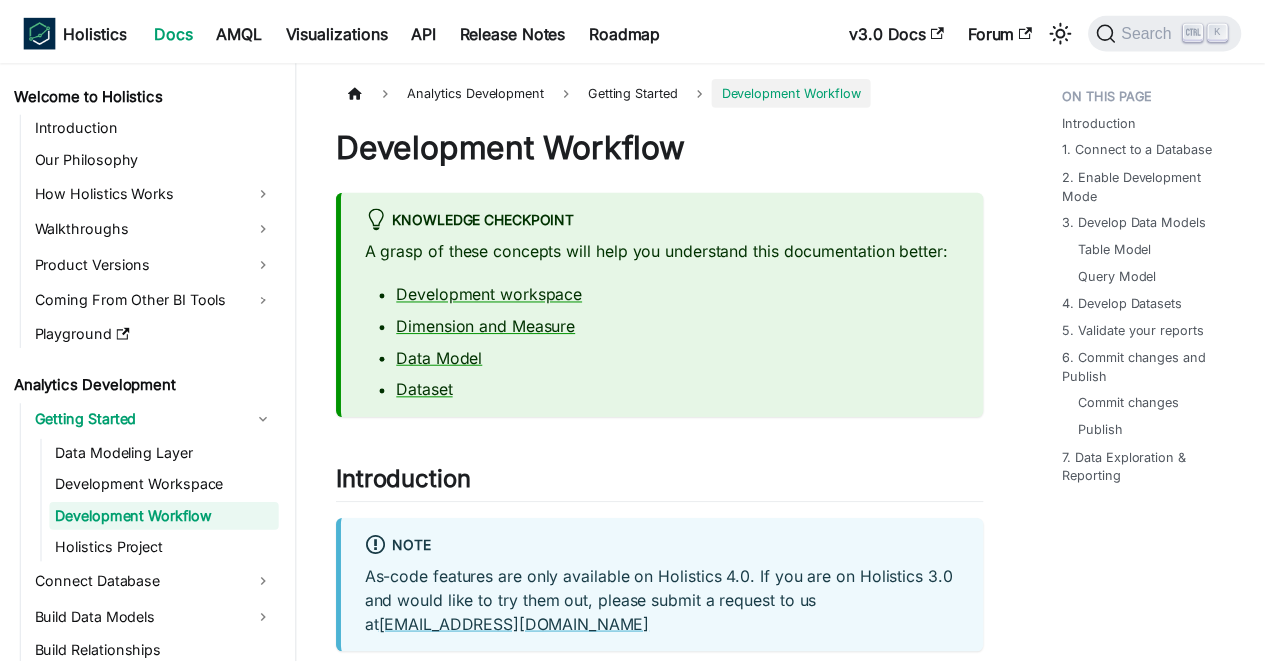 scroll, scrollTop: 1128, scrollLeft: 0, axis: vertical 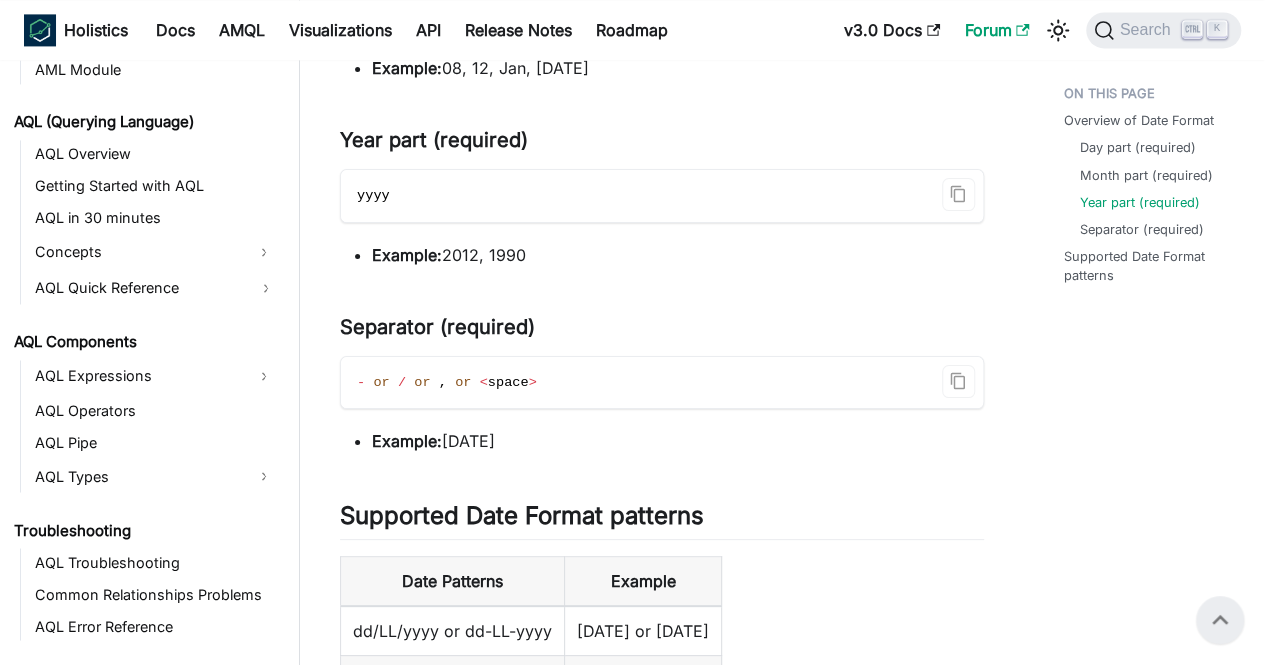 click 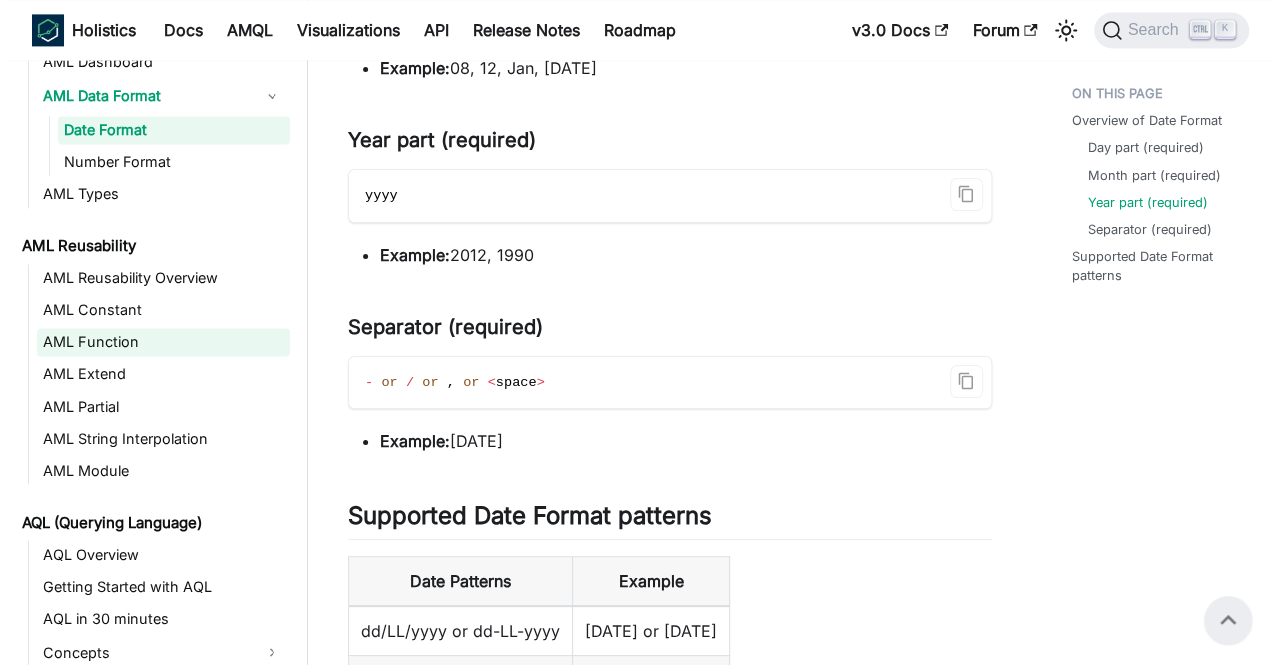 scroll, scrollTop: 0, scrollLeft: 0, axis: both 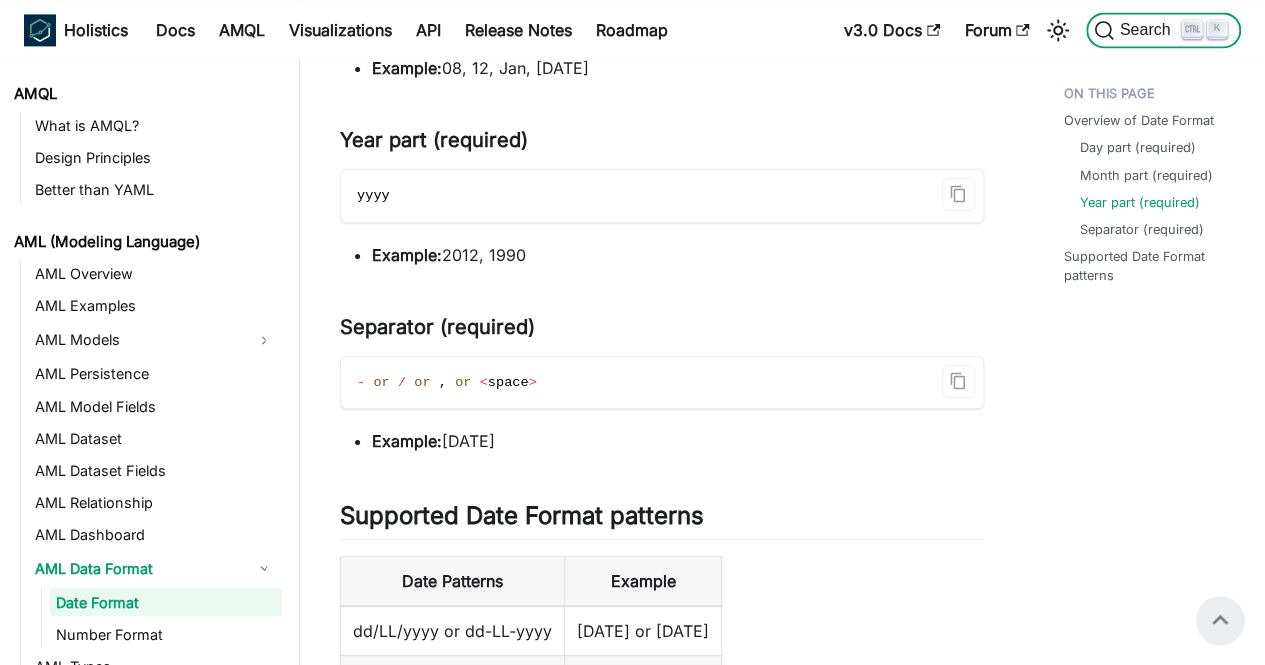 click on "Search" at bounding box center [1148, 30] 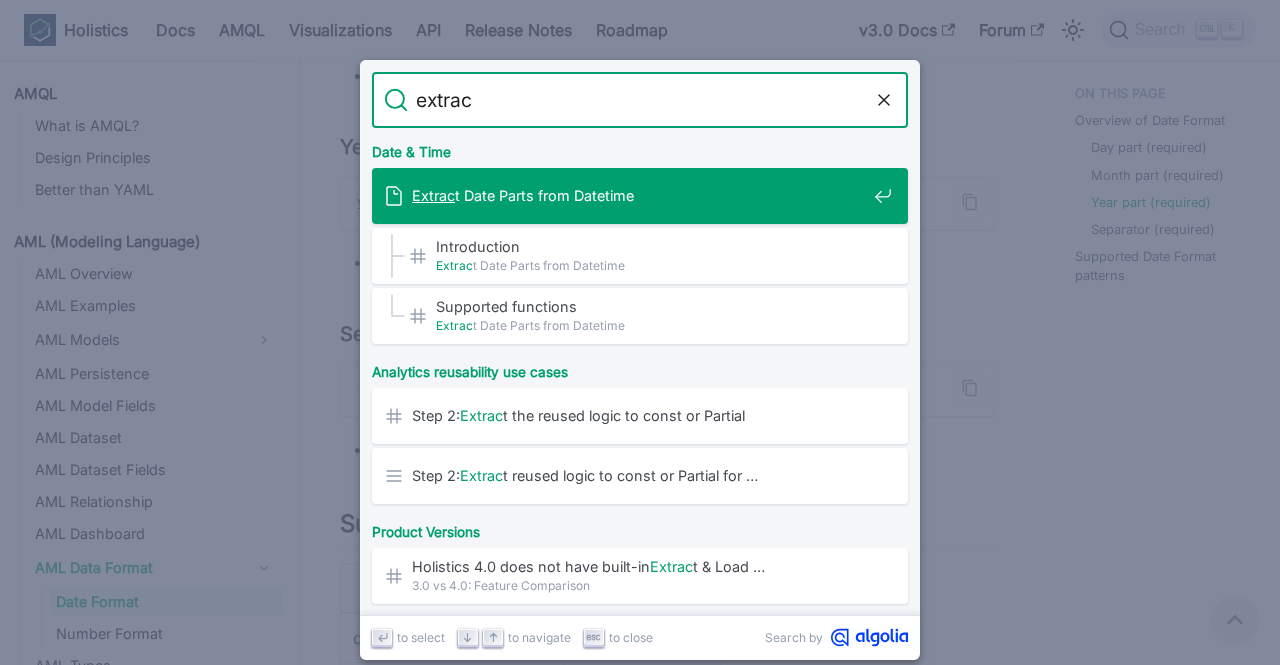 type on "extract" 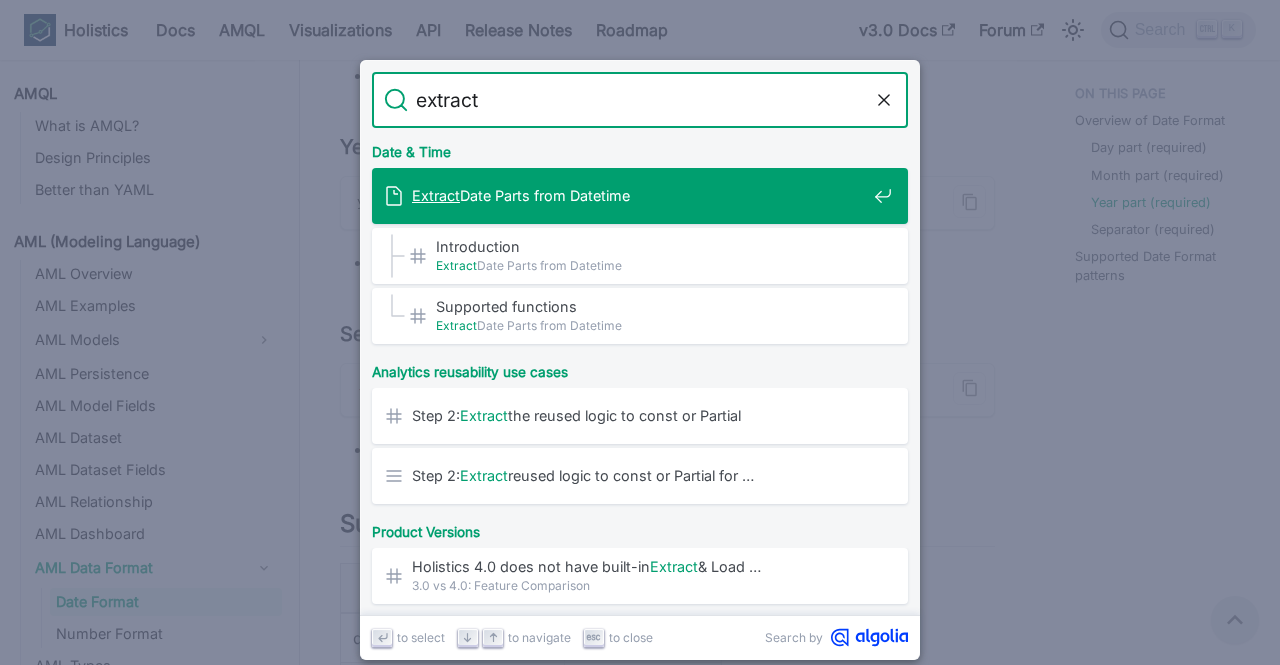 click on "Extract  Date Parts from Datetime" at bounding box center (639, 195) 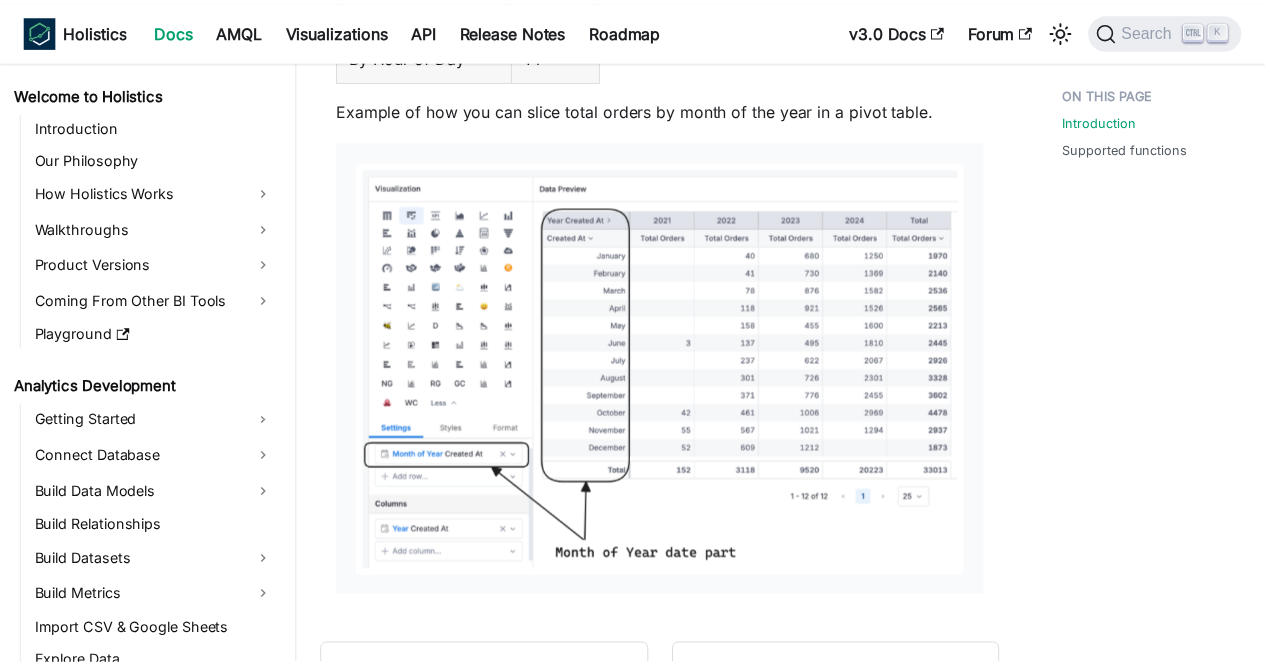 scroll, scrollTop: 0, scrollLeft: 0, axis: both 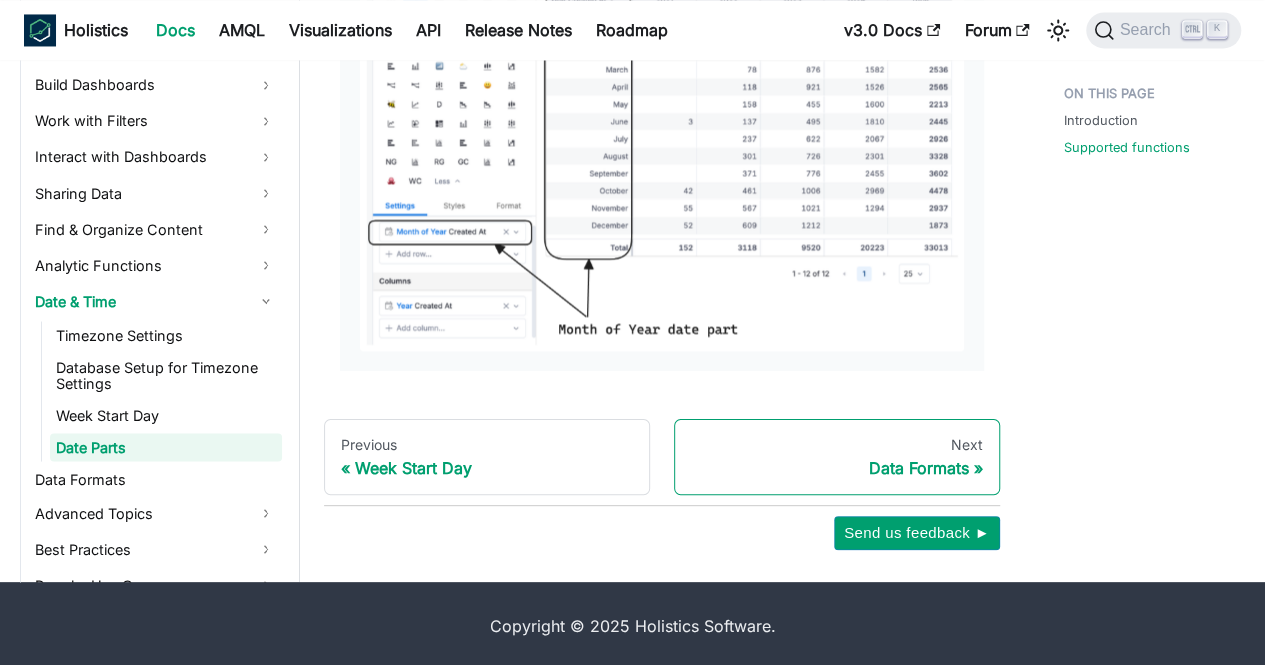 click on "Data Formats" at bounding box center [837, 468] 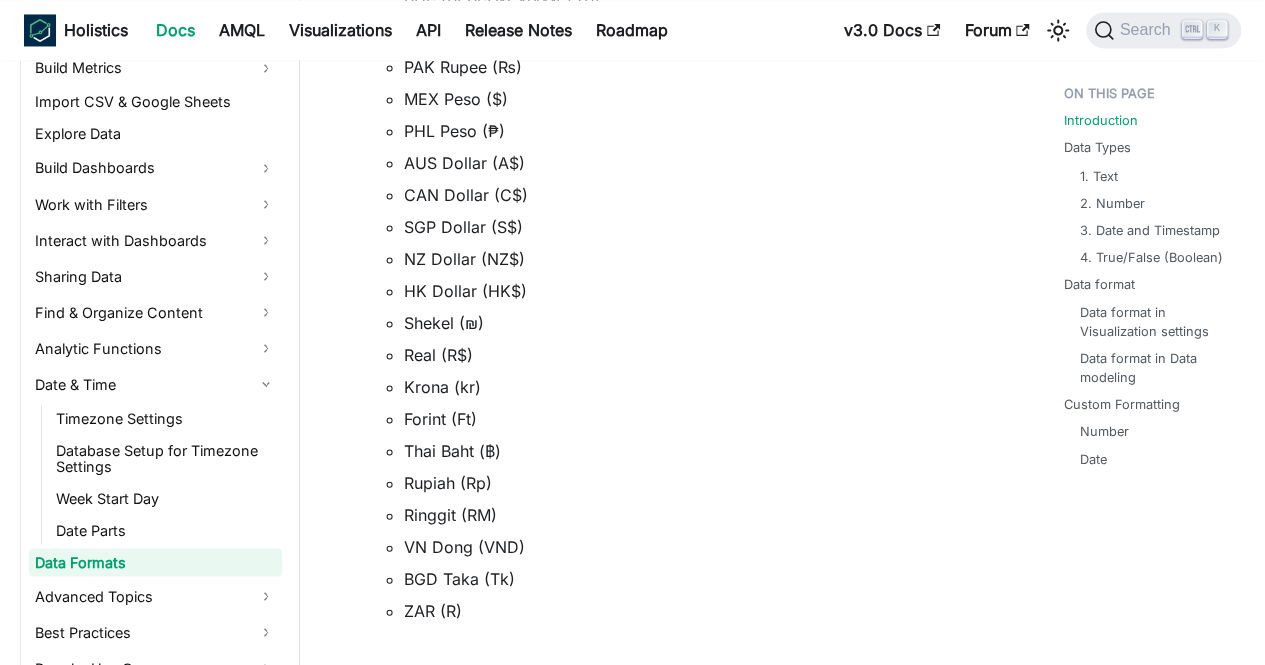 scroll, scrollTop: 0, scrollLeft: 0, axis: both 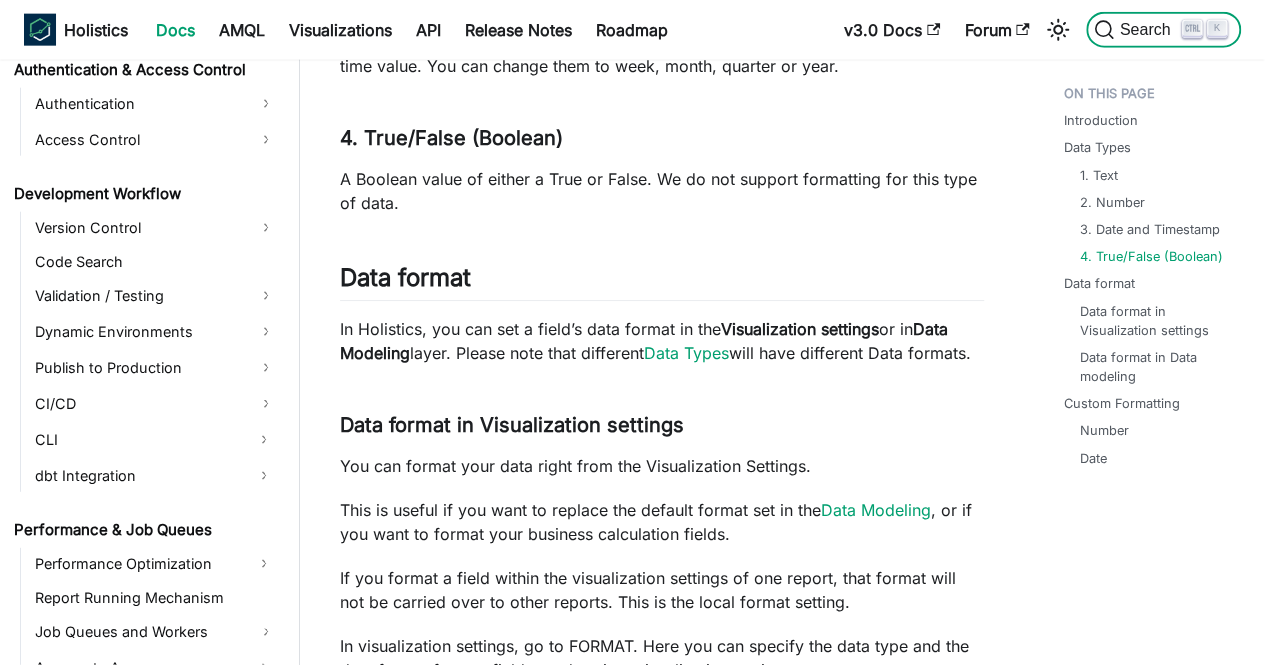 click on "Search" at bounding box center [1148, 30] 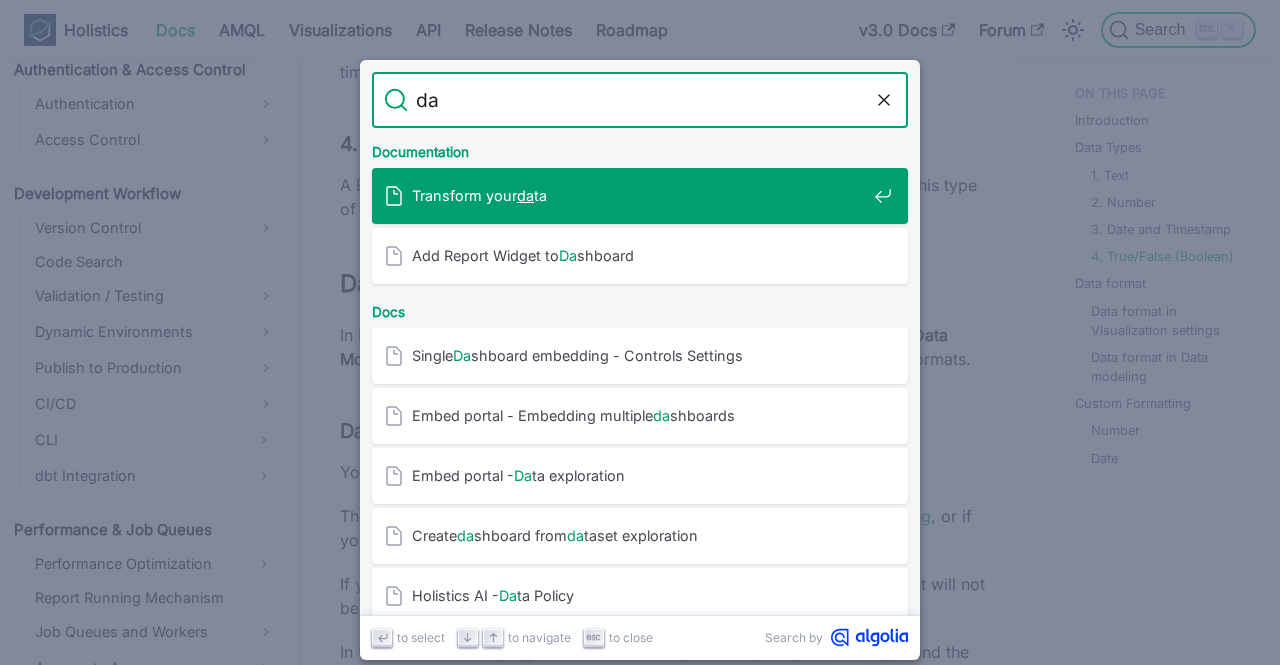 type on "day" 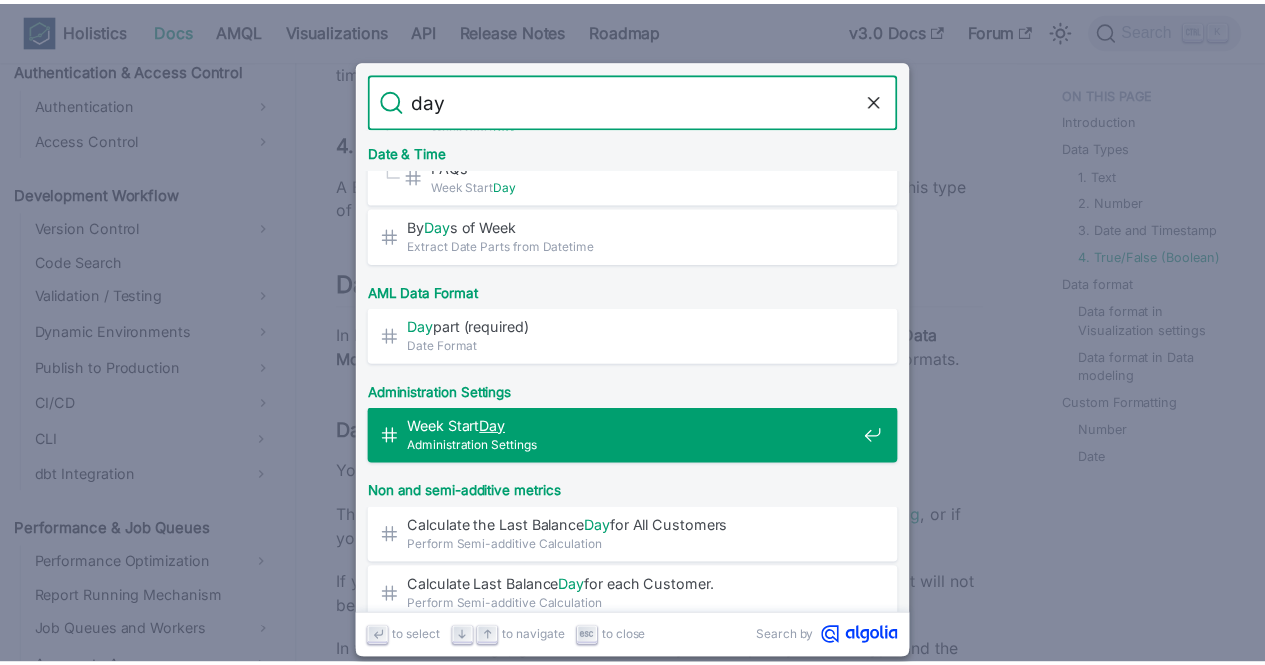 scroll, scrollTop: 400, scrollLeft: 0, axis: vertical 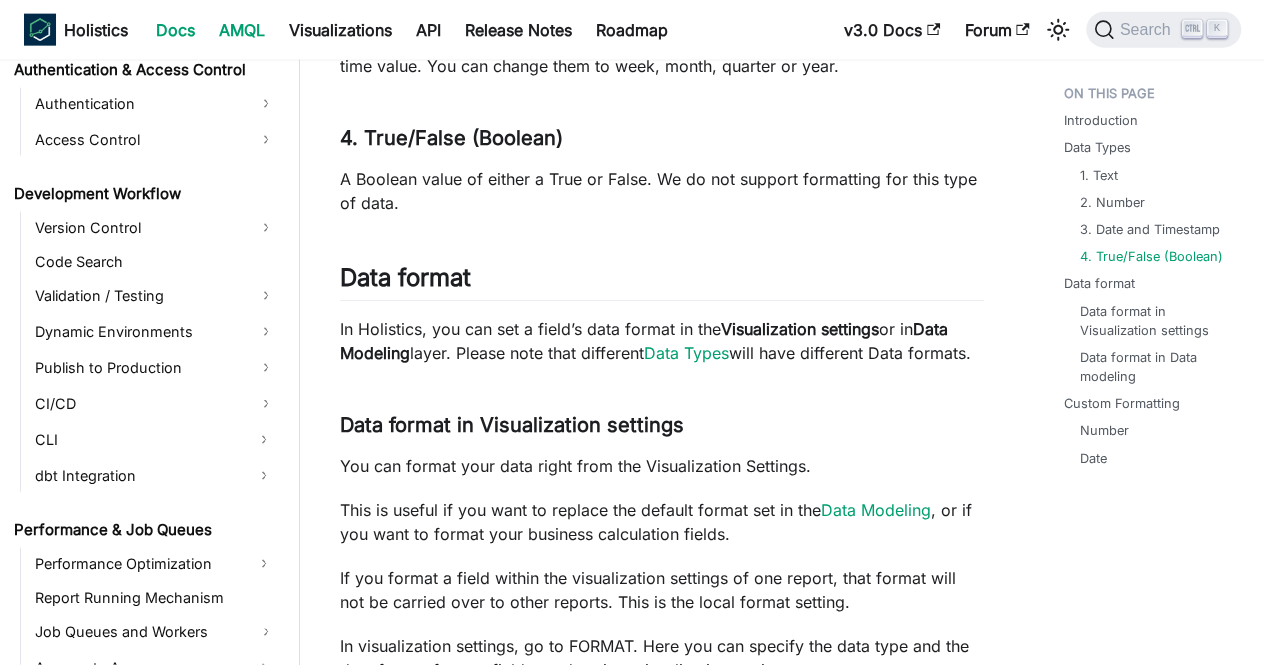 click on "AMQL" at bounding box center [242, 30] 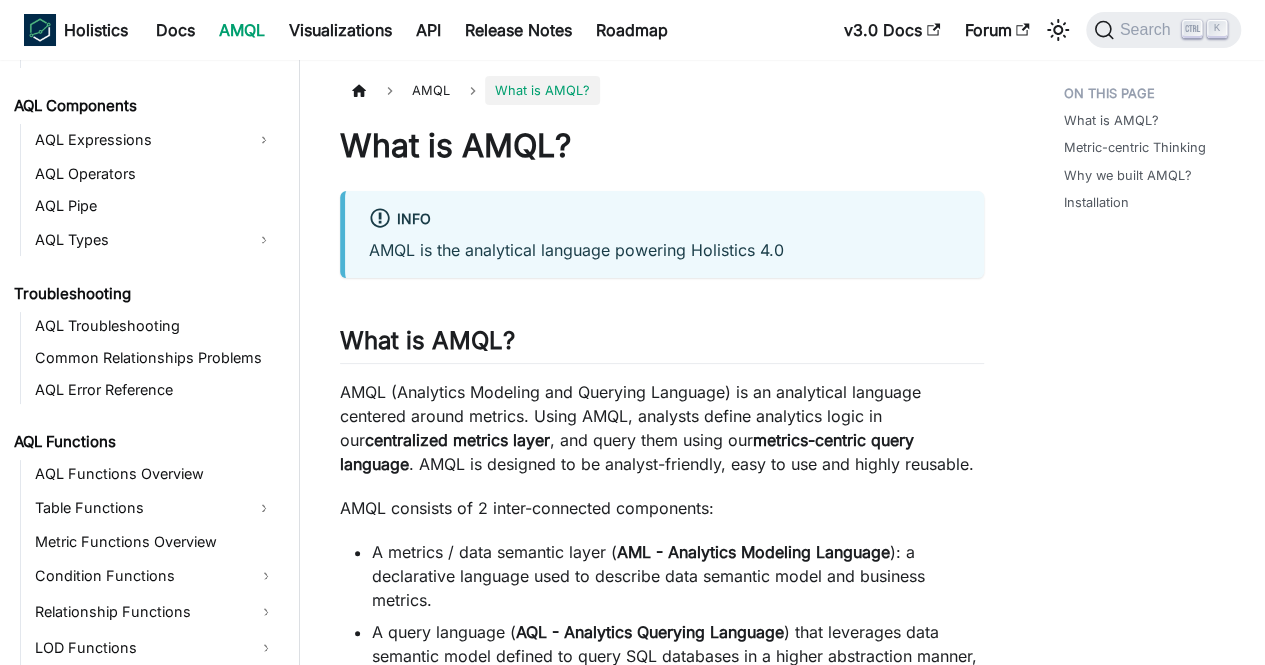 scroll, scrollTop: 1300, scrollLeft: 0, axis: vertical 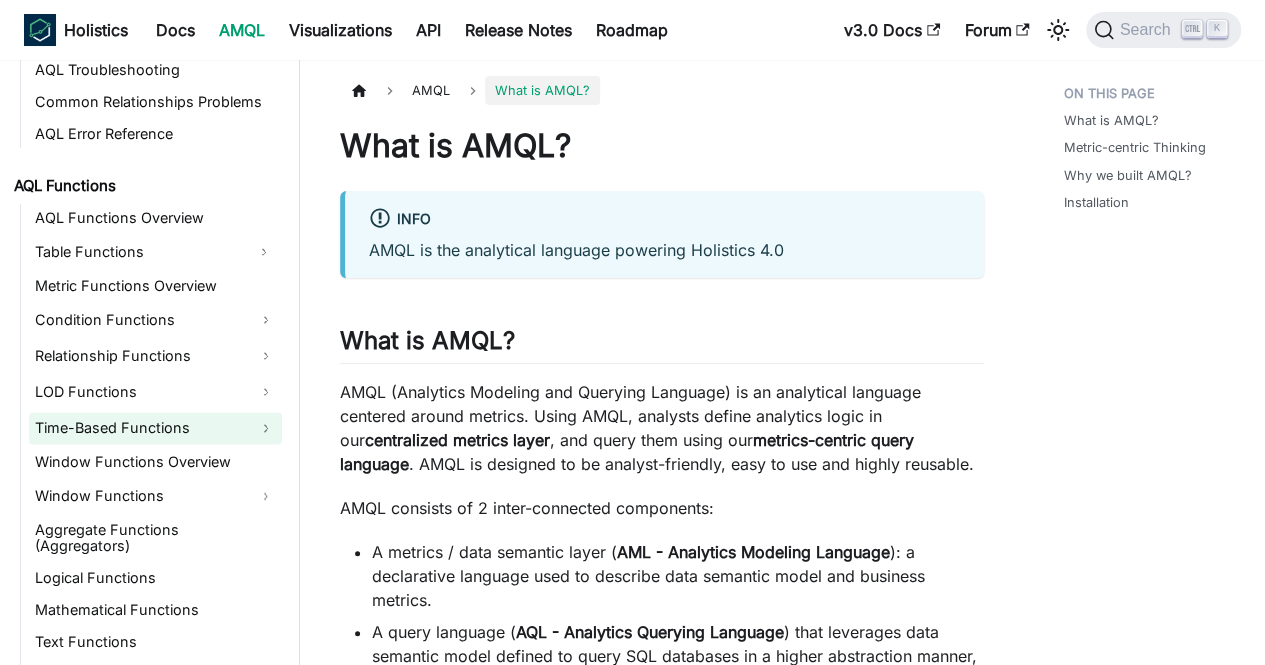 click on "Time-Based Functions" at bounding box center [155, 428] 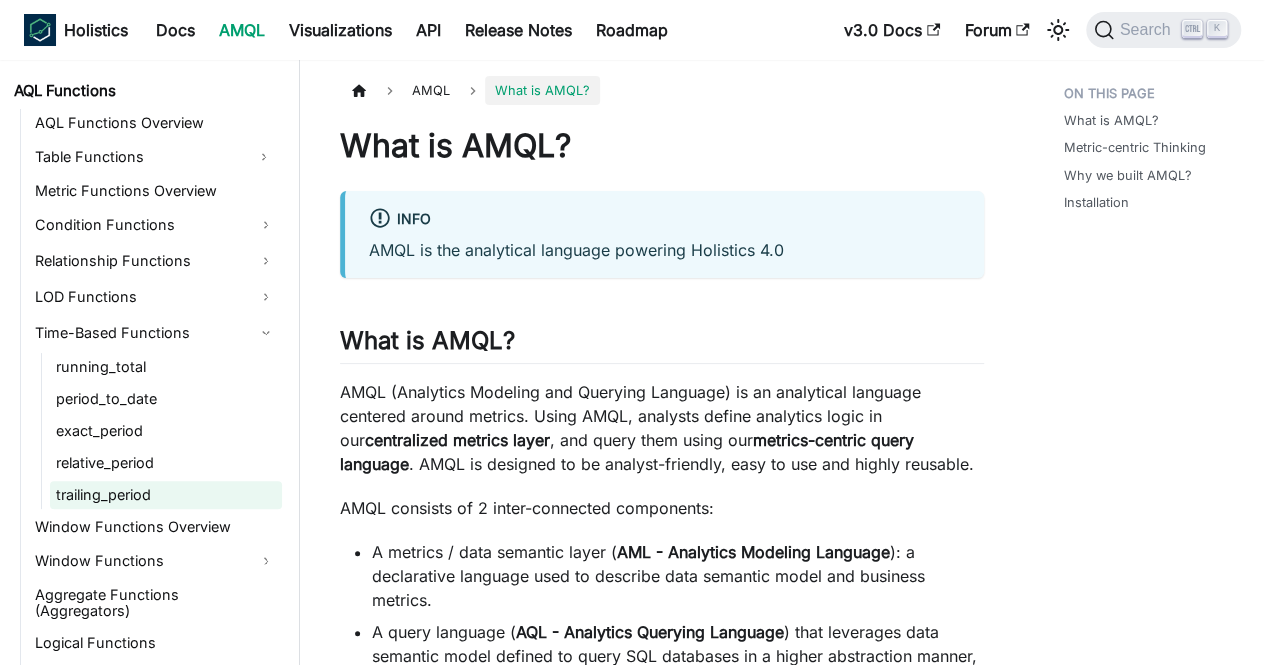 scroll, scrollTop: 1300, scrollLeft: 0, axis: vertical 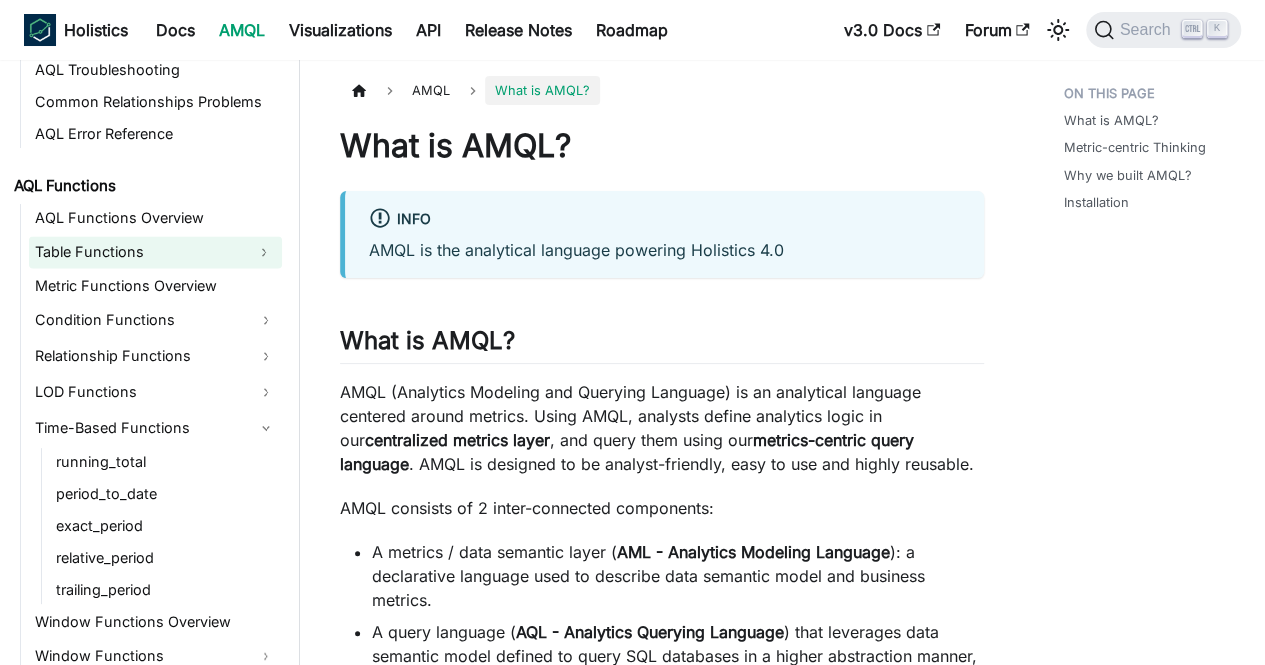 click on "Table Functions" at bounding box center (137, 252) 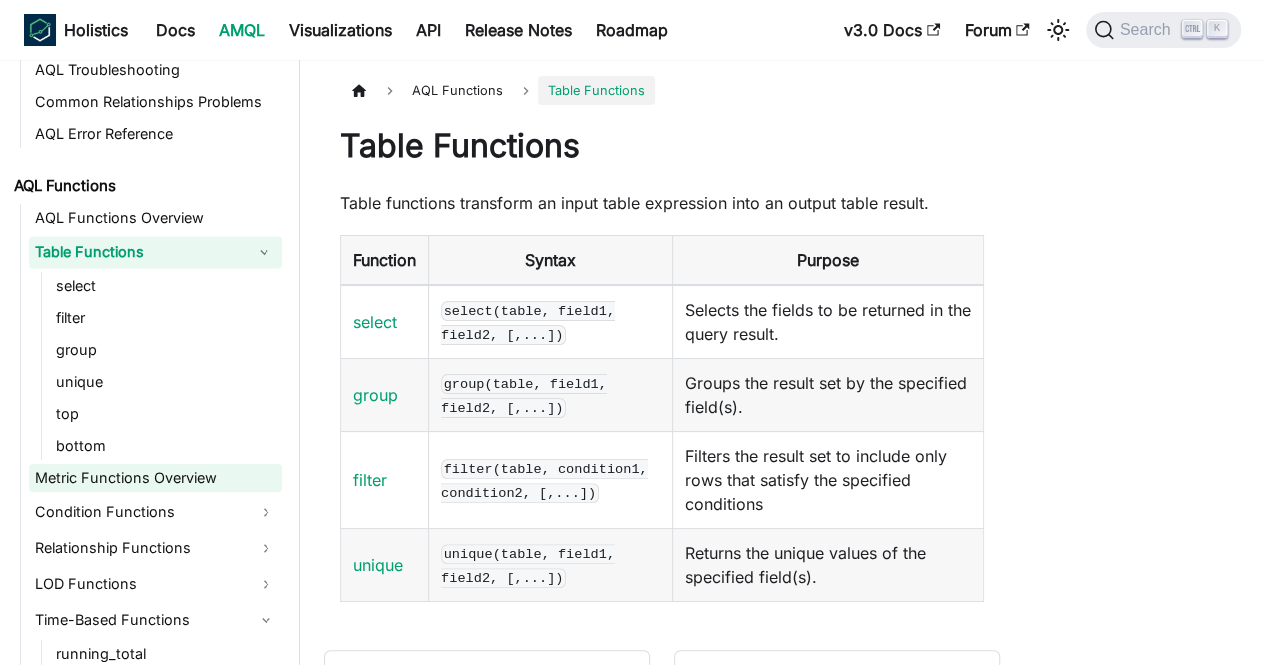 scroll, scrollTop: 1500, scrollLeft: 0, axis: vertical 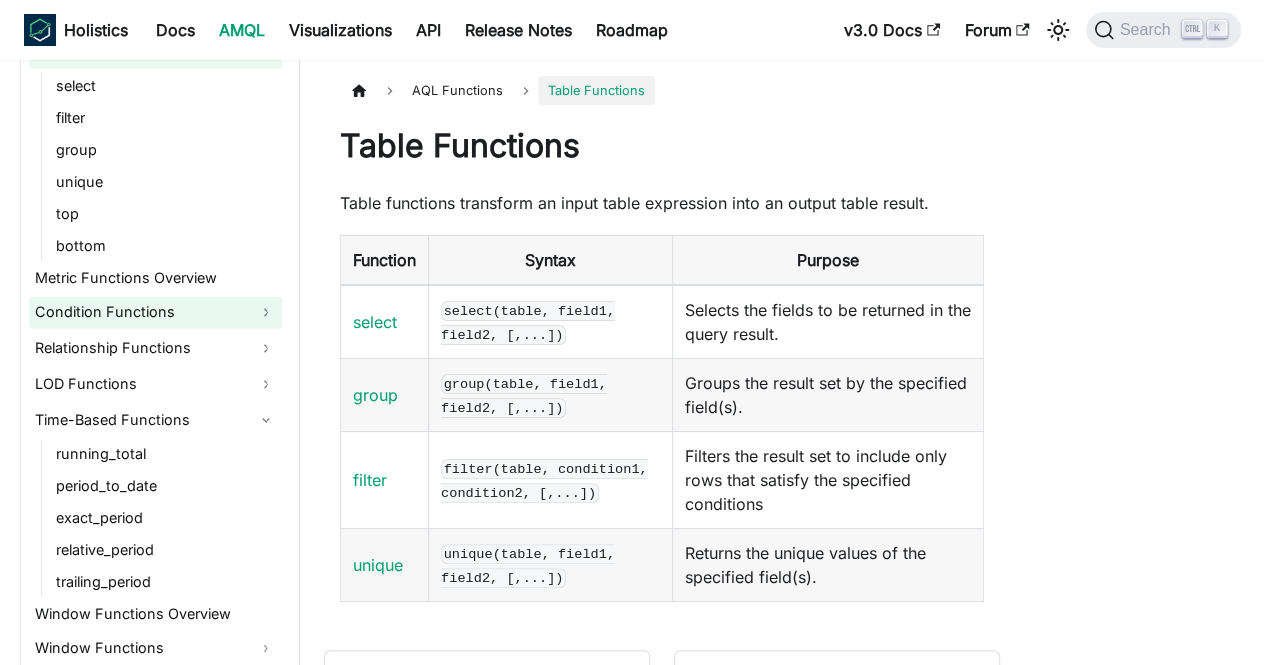 click on "Condition Functions" at bounding box center (155, 312) 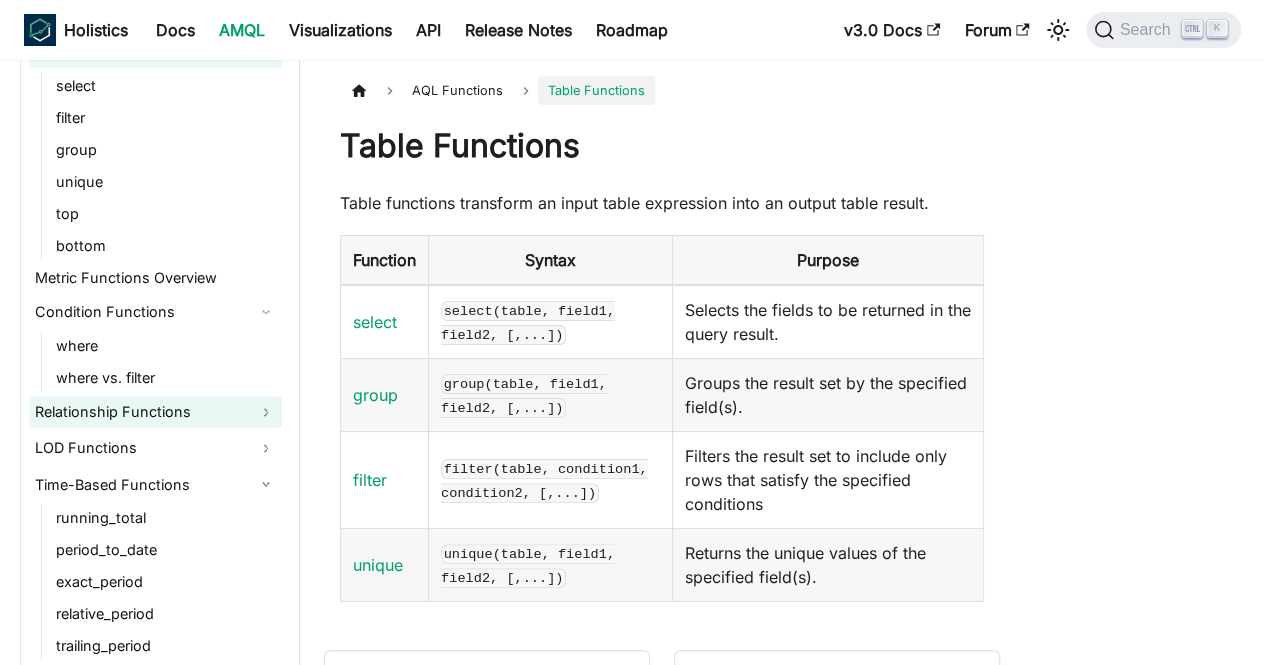 click on "Relationship Functions" at bounding box center [155, 412] 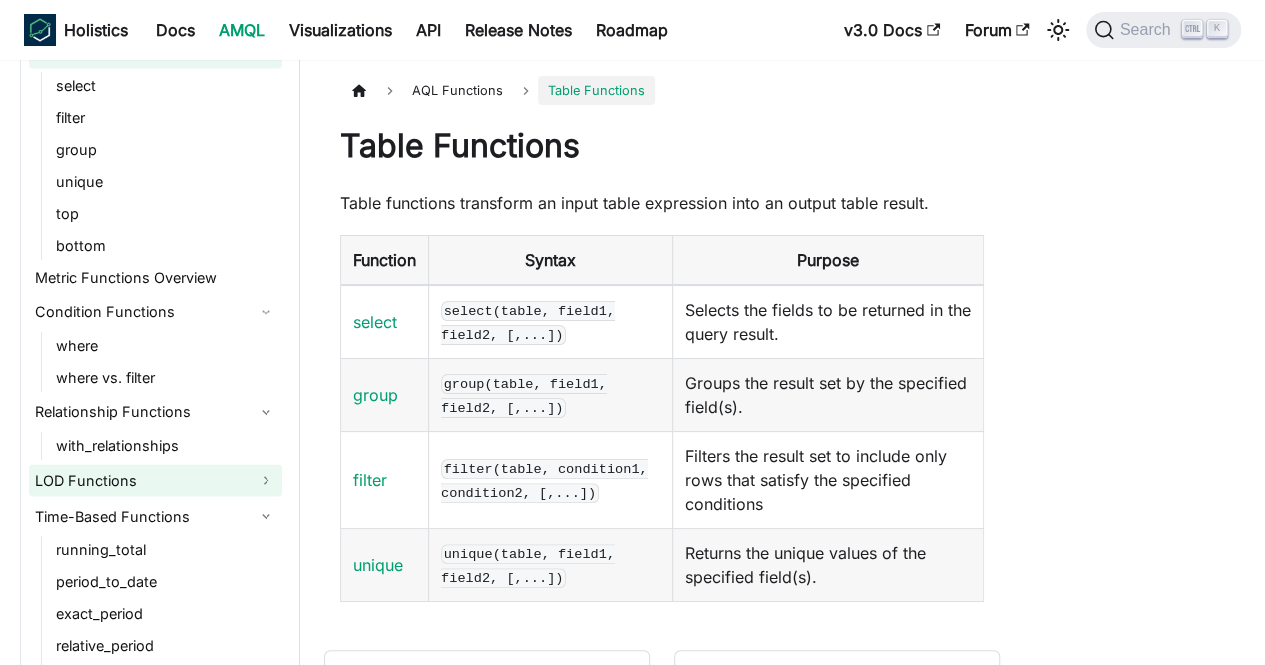 click on "LOD Functions" at bounding box center [155, 480] 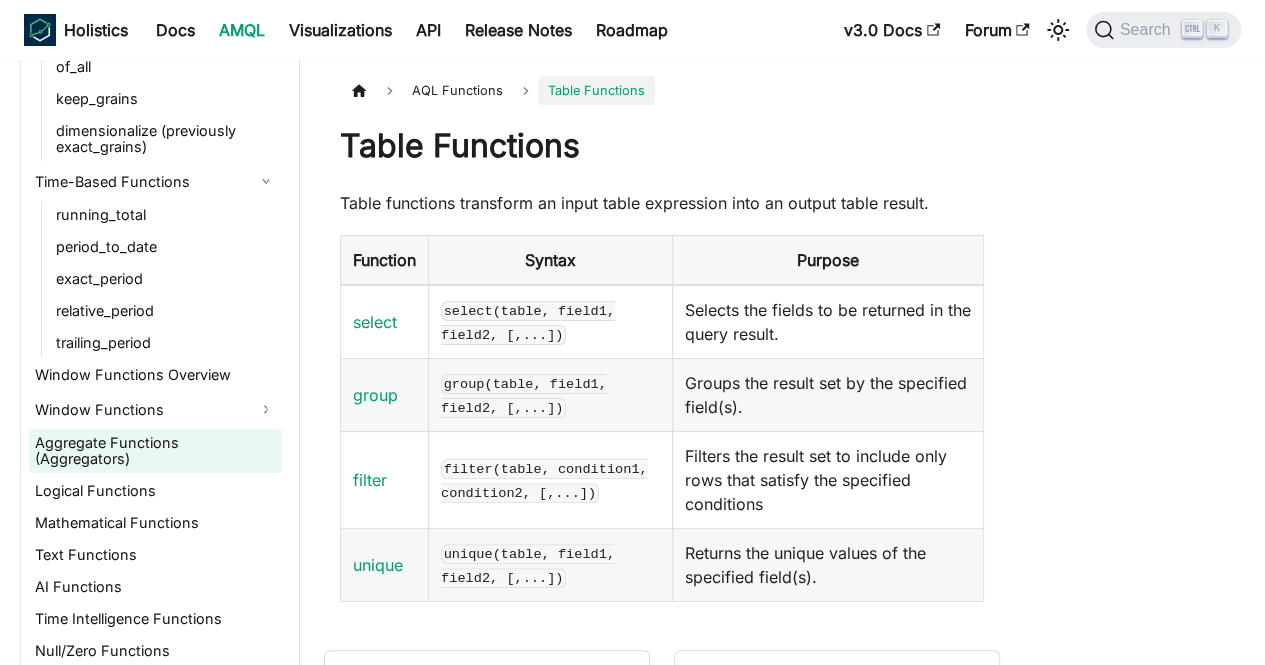 scroll, scrollTop: 1970, scrollLeft: 0, axis: vertical 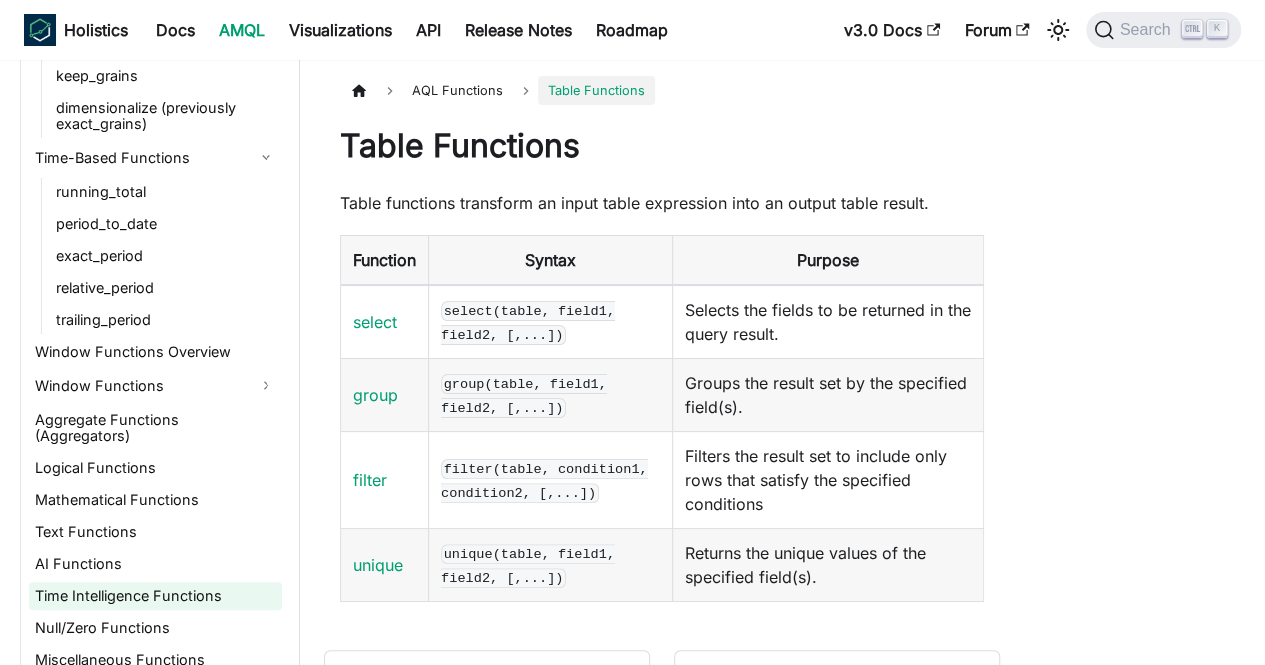 click on "Time Intelligence Functions" at bounding box center (155, 596) 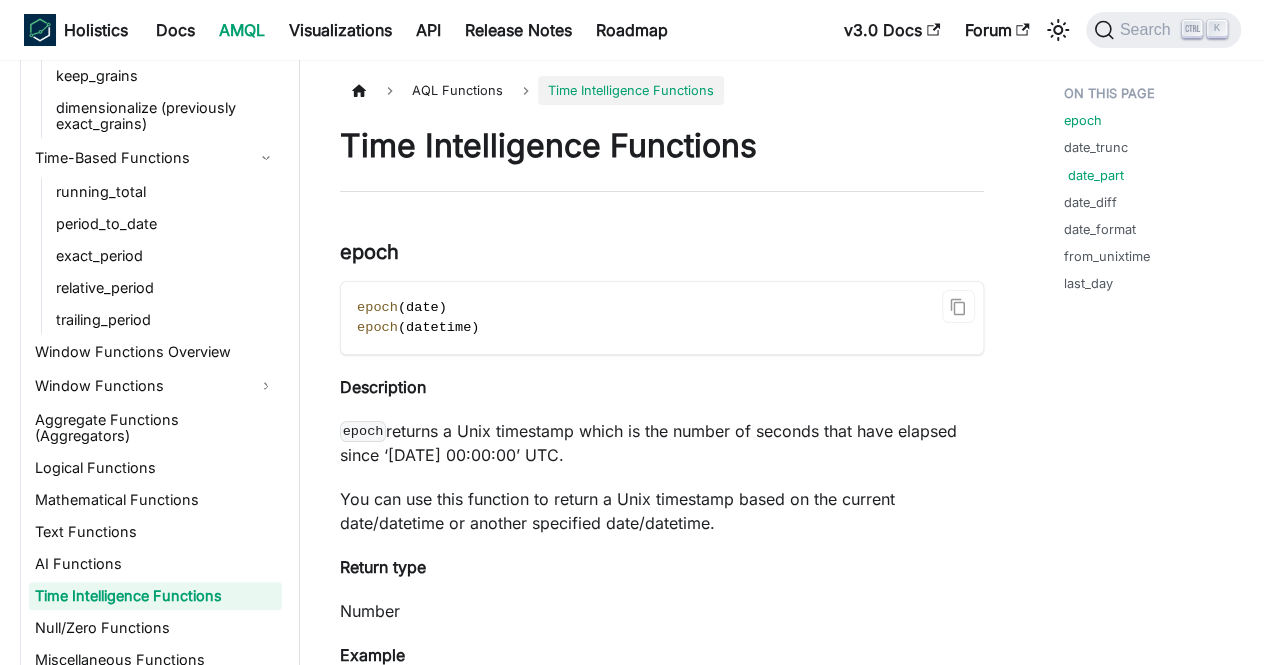 click on "date_part" at bounding box center [1096, 175] 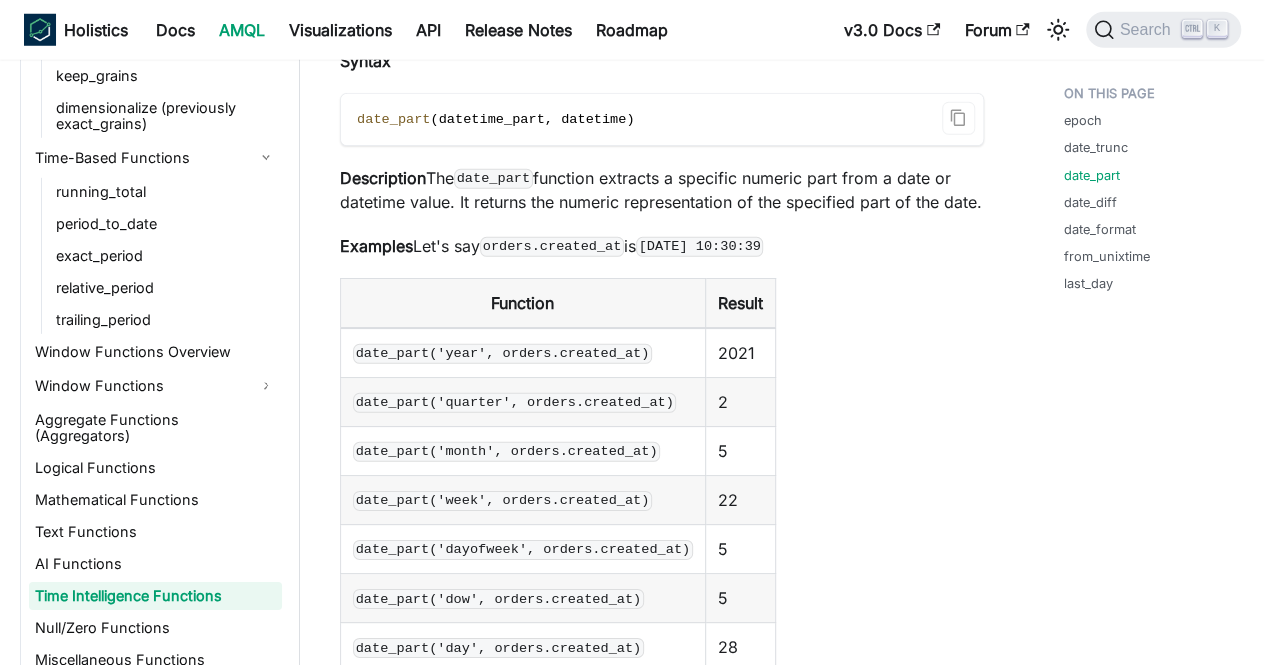 scroll, scrollTop: 2875, scrollLeft: 0, axis: vertical 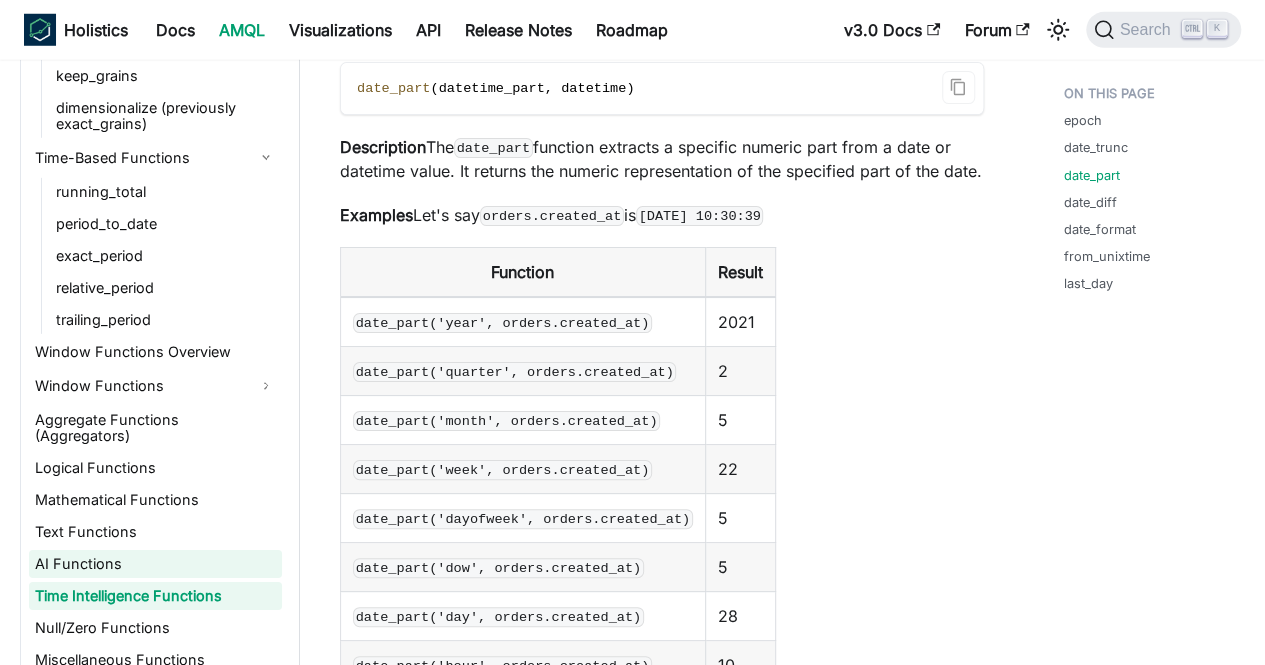 click on "AI Functions" at bounding box center [155, 564] 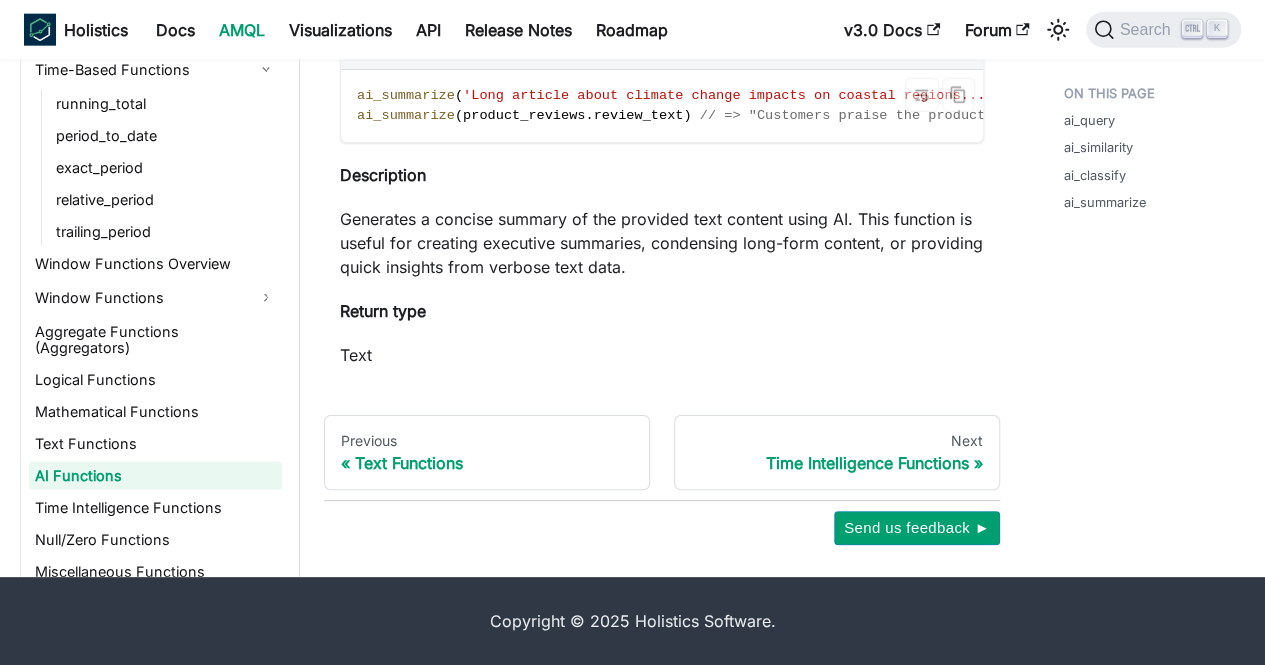 scroll, scrollTop: 0, scrollLeft: 0, axis: both 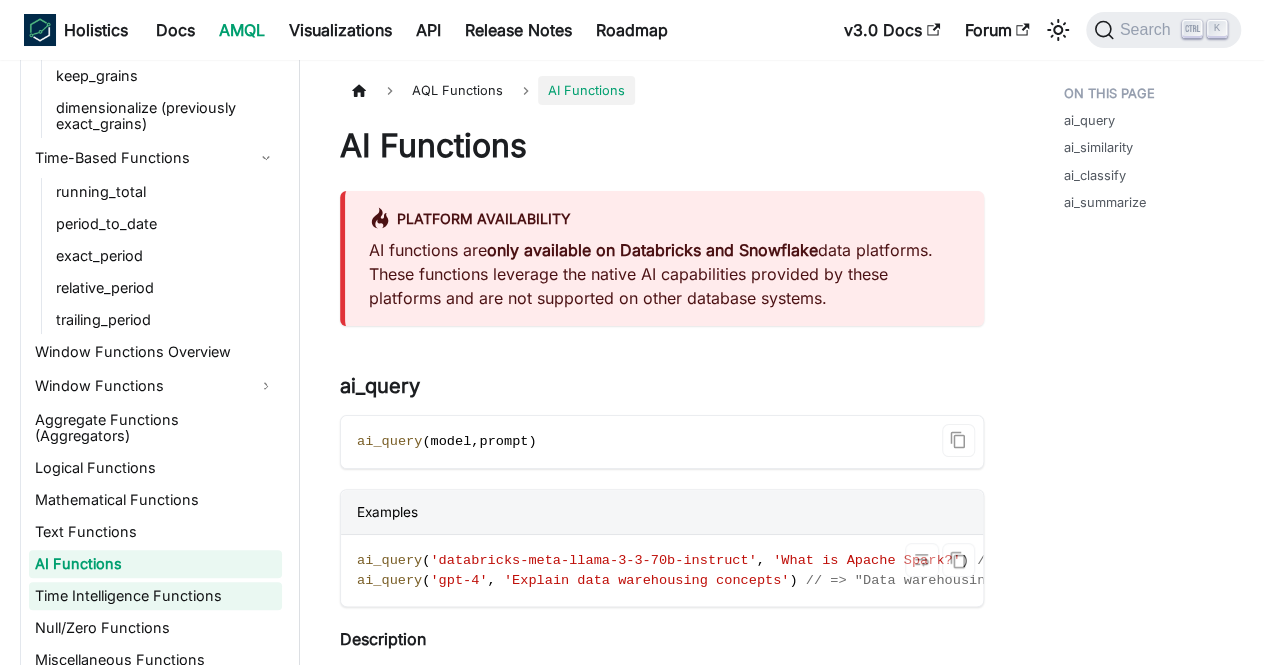 click on "Time Intelligence Functions" at bounding box center (155, 596) 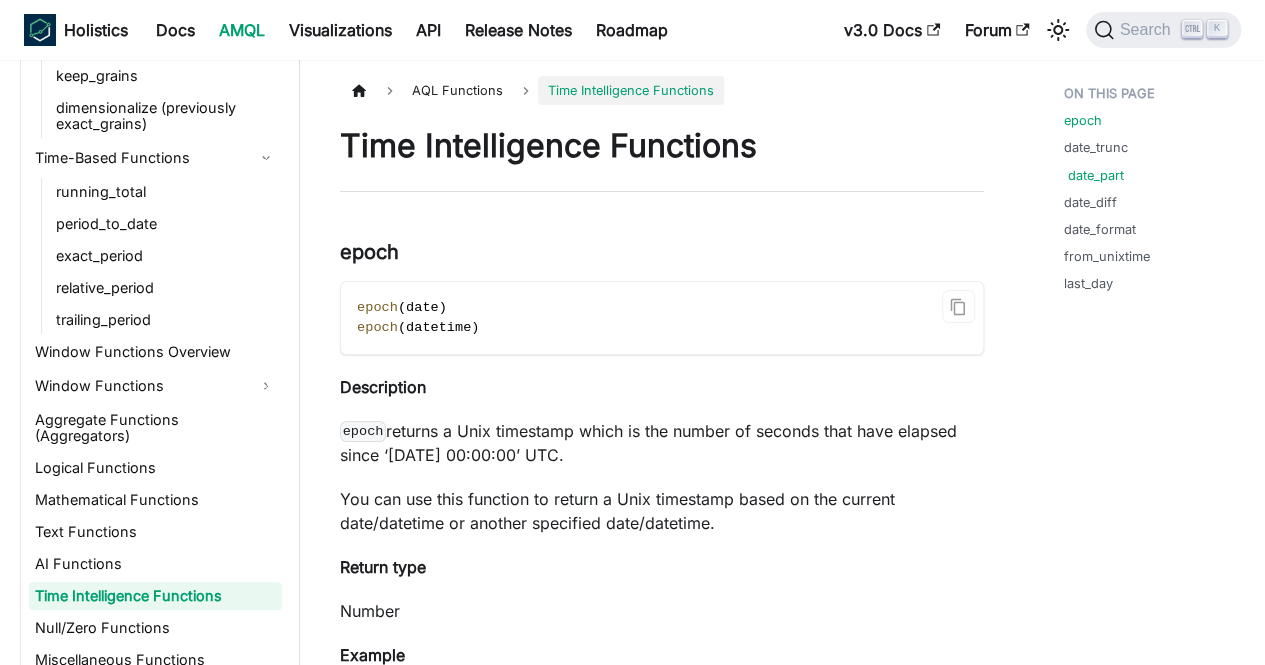 click on "date_part" at bounding box center [1096, 175] 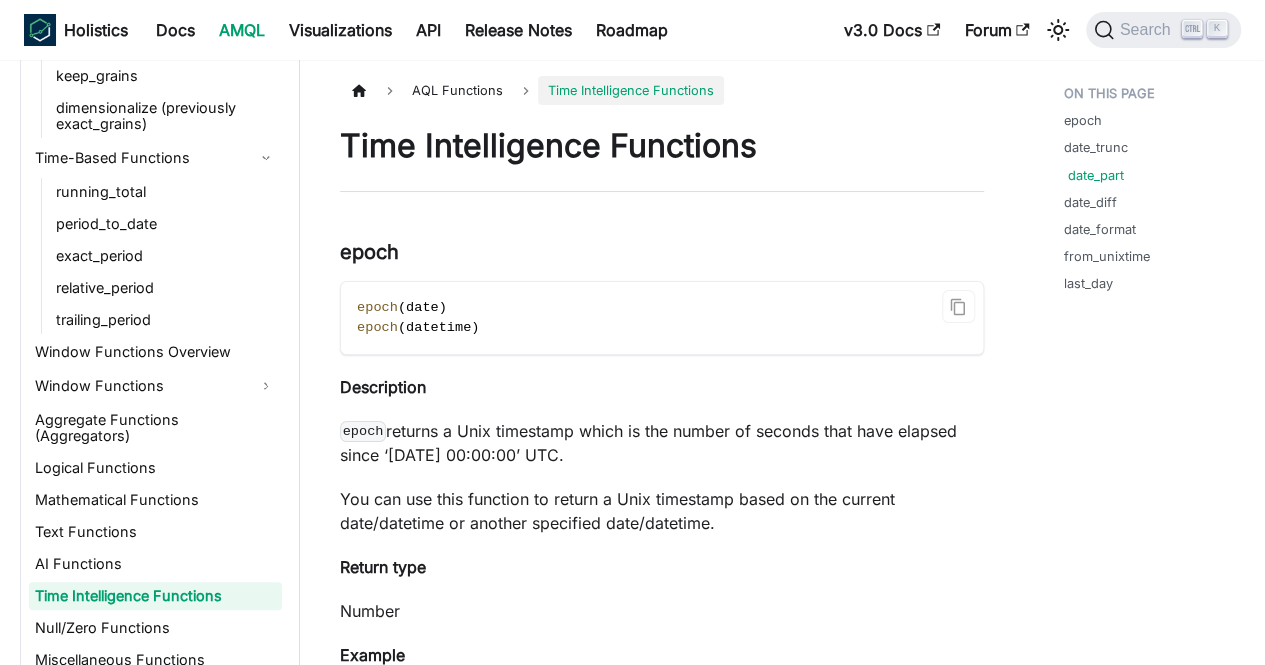 scroll, scrollTop: 2775, scrollLeft: 0, axis: vertical 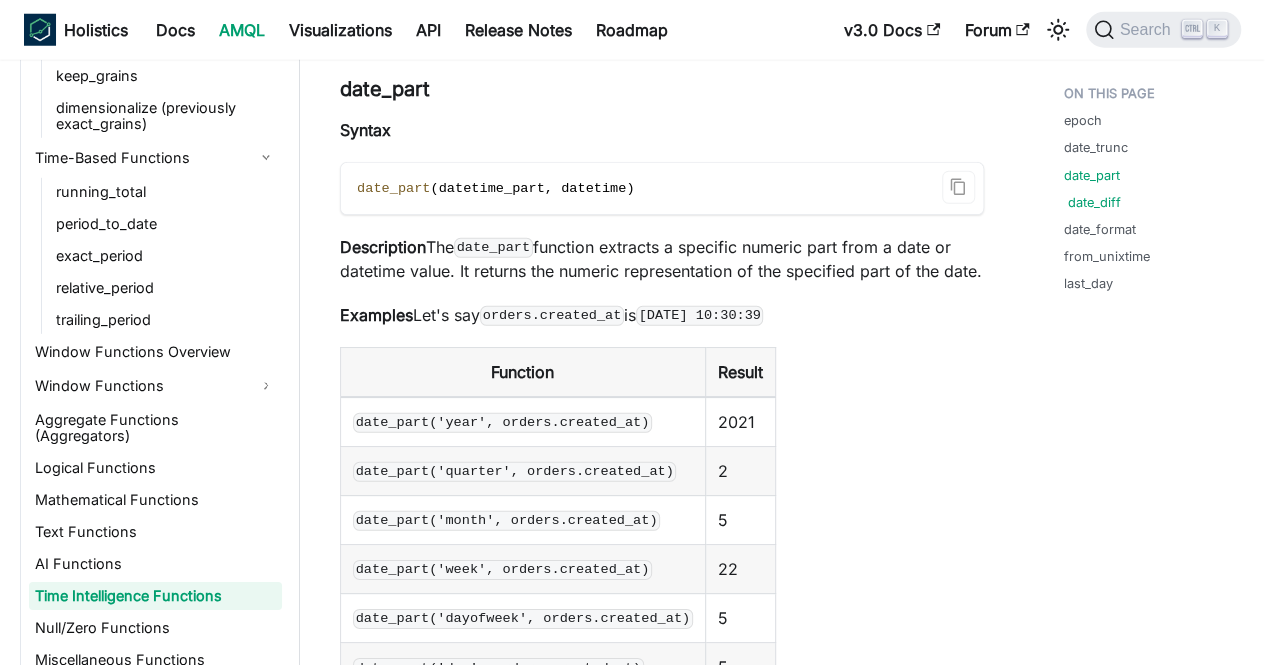 click on "date_diff" at bounding box center [1094, 202] 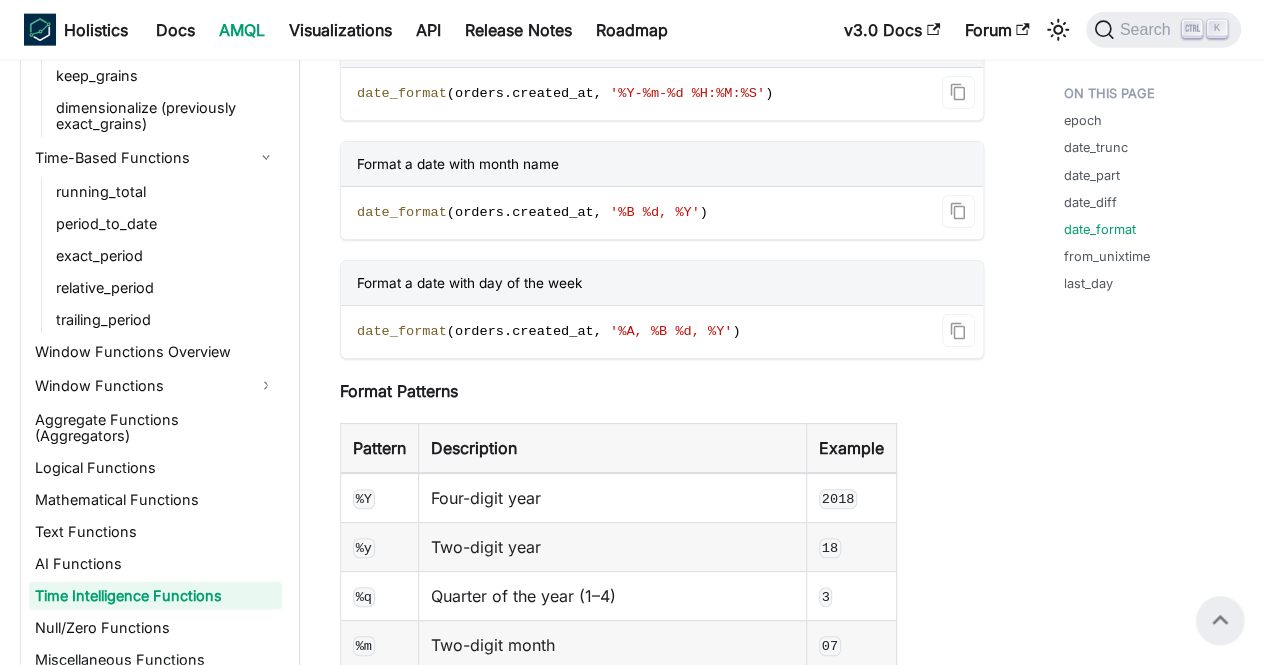scroll, scrollTop: 6097, scrollLeft: 0, axis: vertical 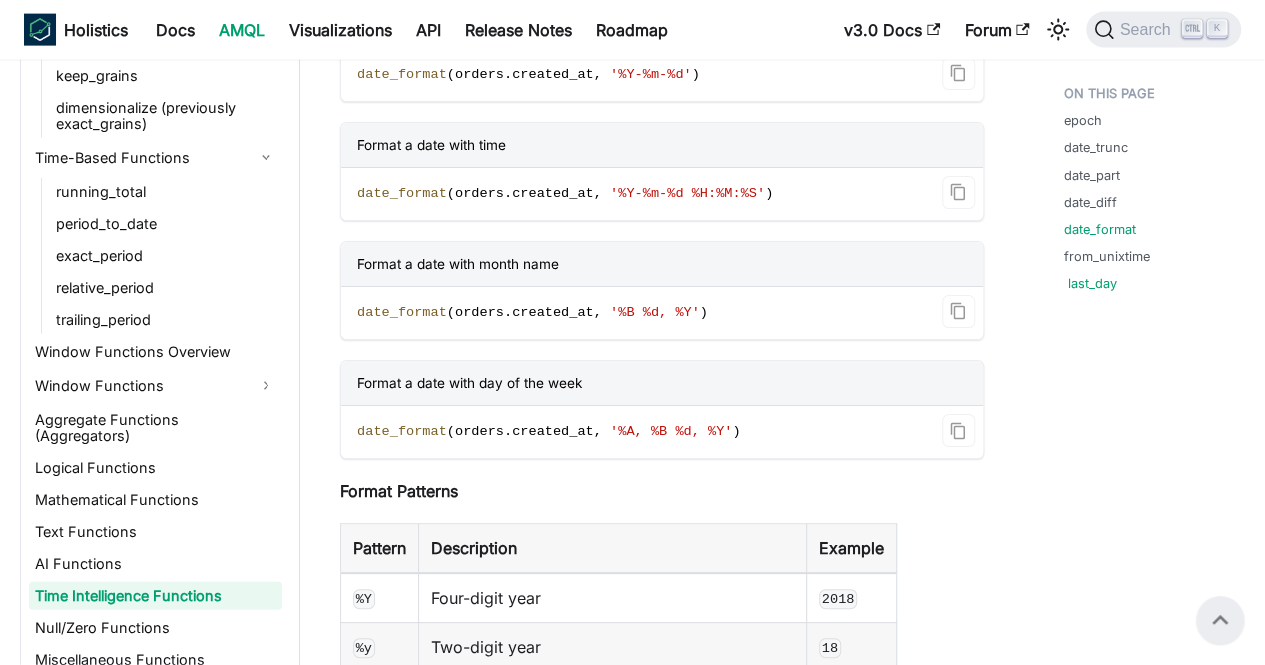 click on "last_day" at bounding box center [1092, 283] 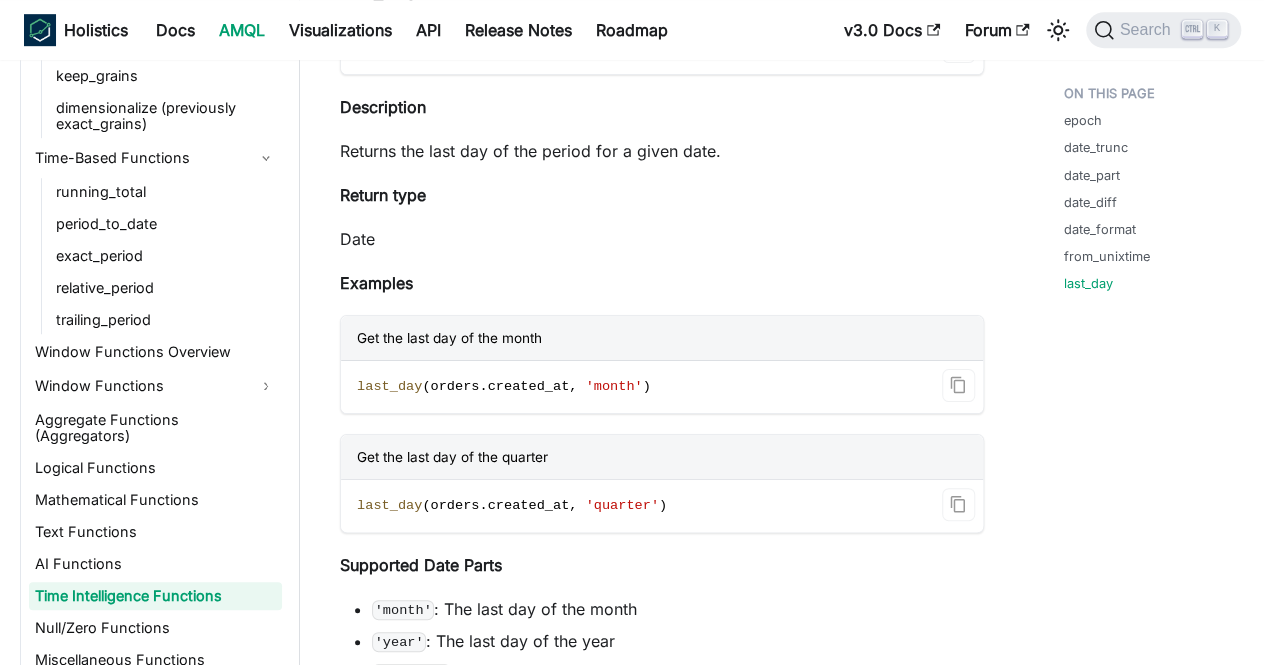 scroll, scrollTop: 8263, scrollLeft: 0, axis: vertical 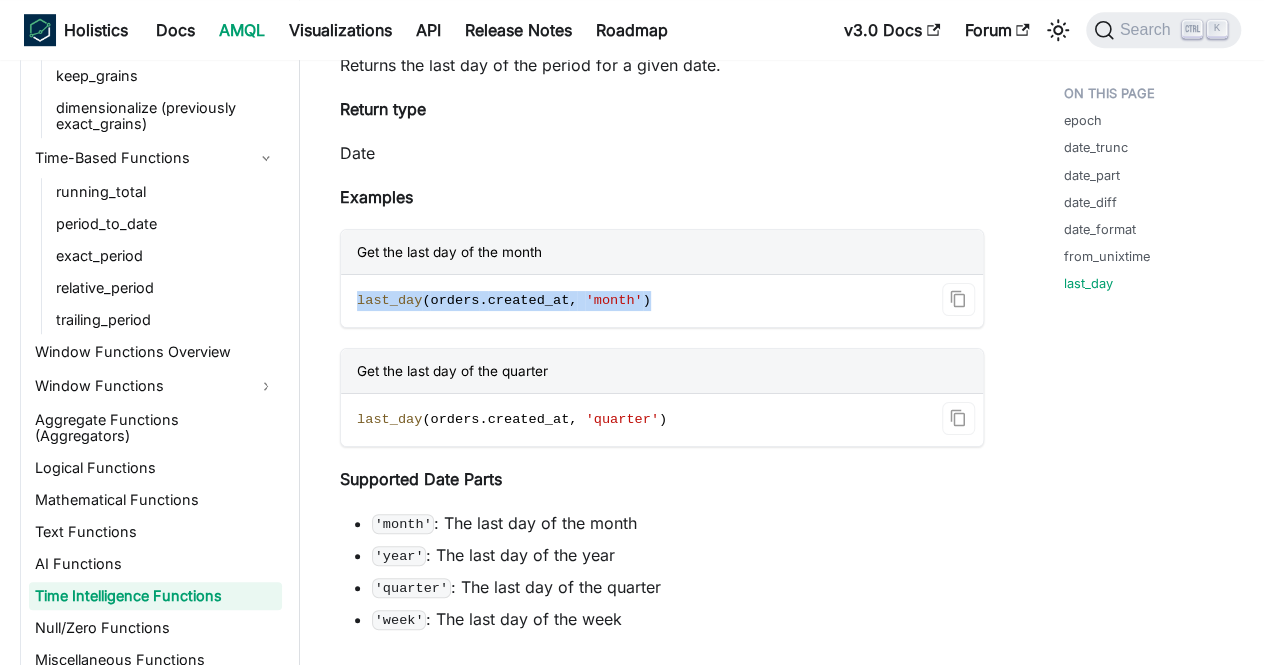 drag, startPoint x: 634, startPoint y: 275, endPoint x: 348, endPoint y: 268, distance: 286.08566 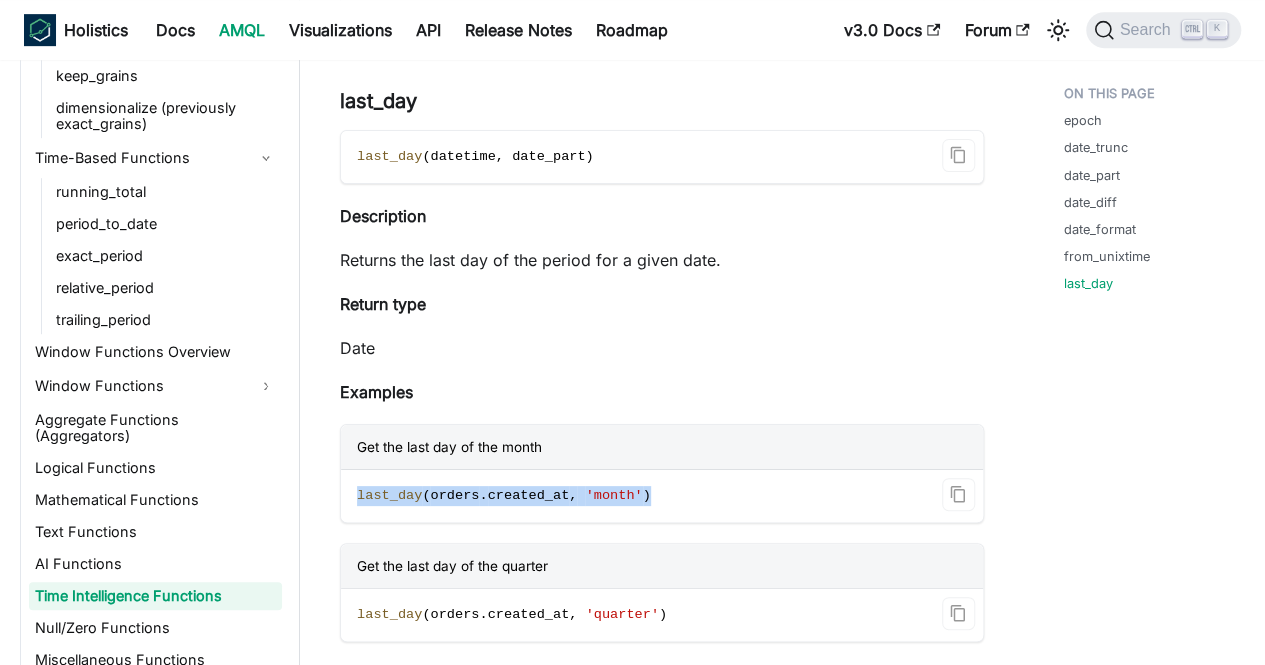 scroll, scrollTop: 8100, scrollLeft: 0, axis: vertical 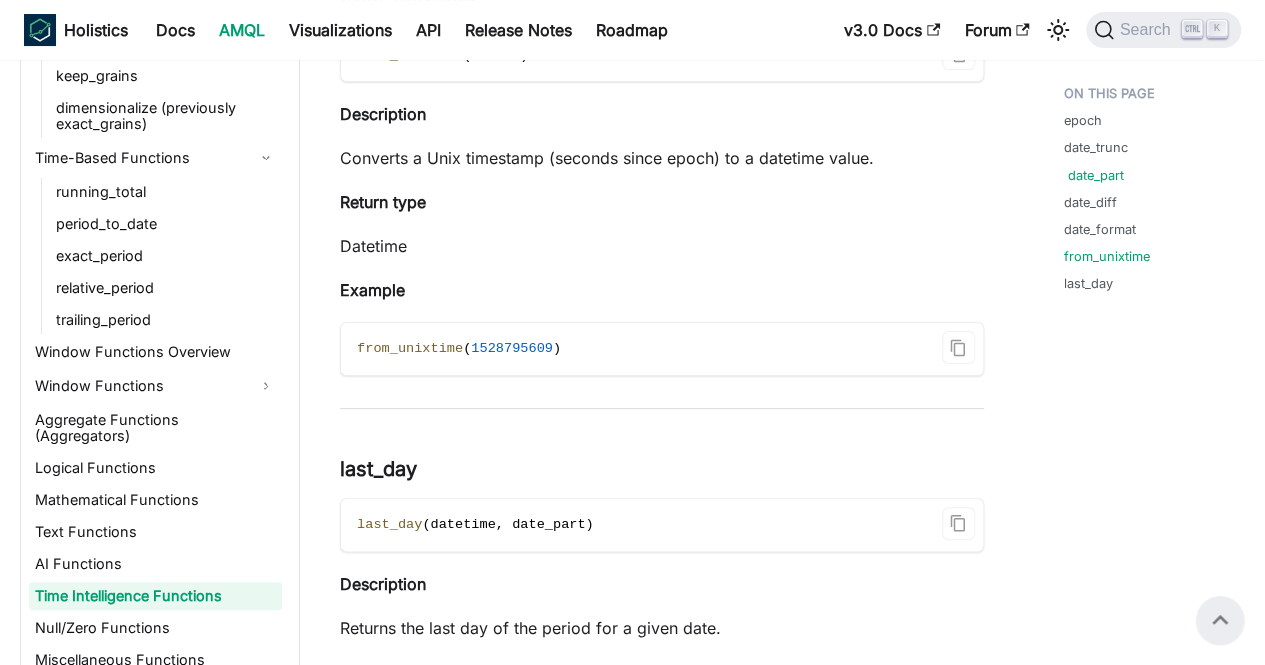 click on "date_part" at bounding box center [1096, 175] 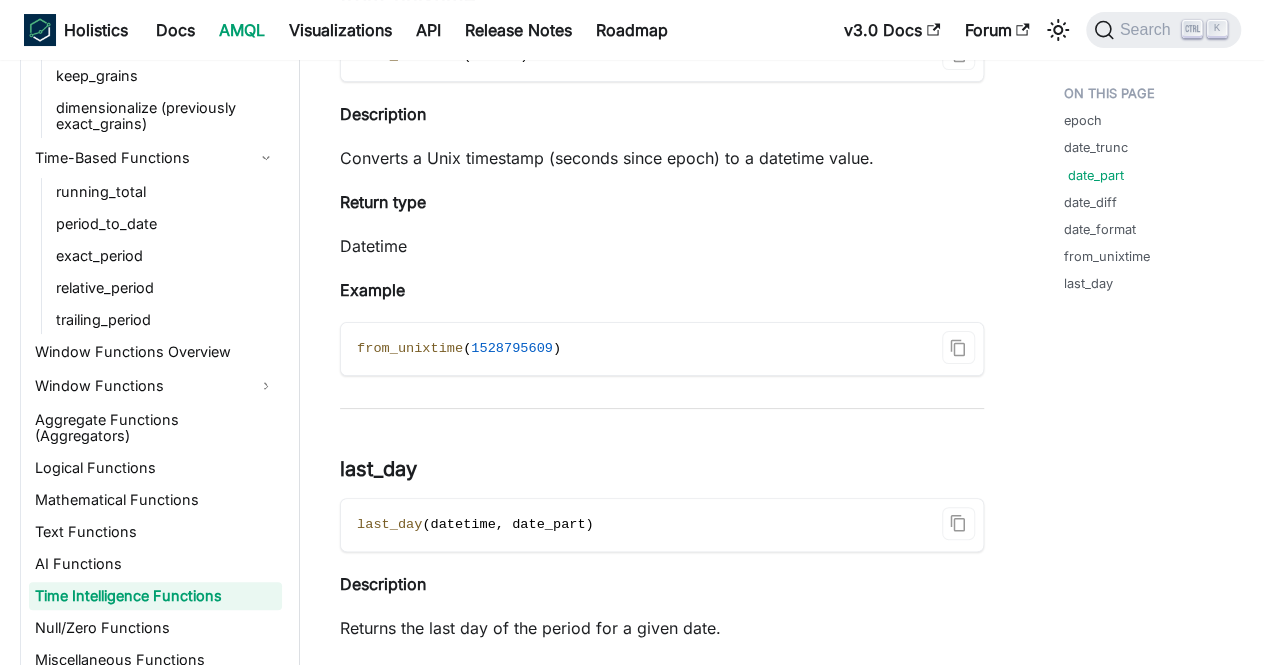 scroll, scrollTop: 2775, scrollLeft: 0, axis: vertical 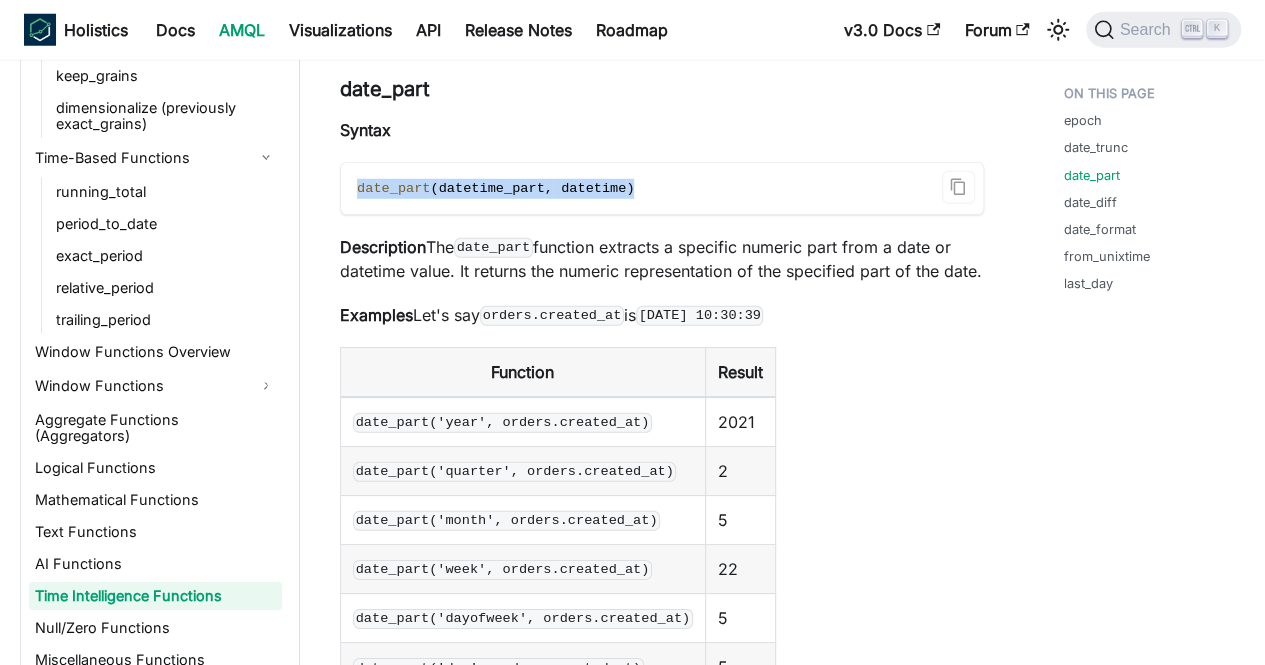 drag, startPoint x: 628, startPoint y: 183, endPoint x: 312, endPoint y: 173, distance: 316.1582 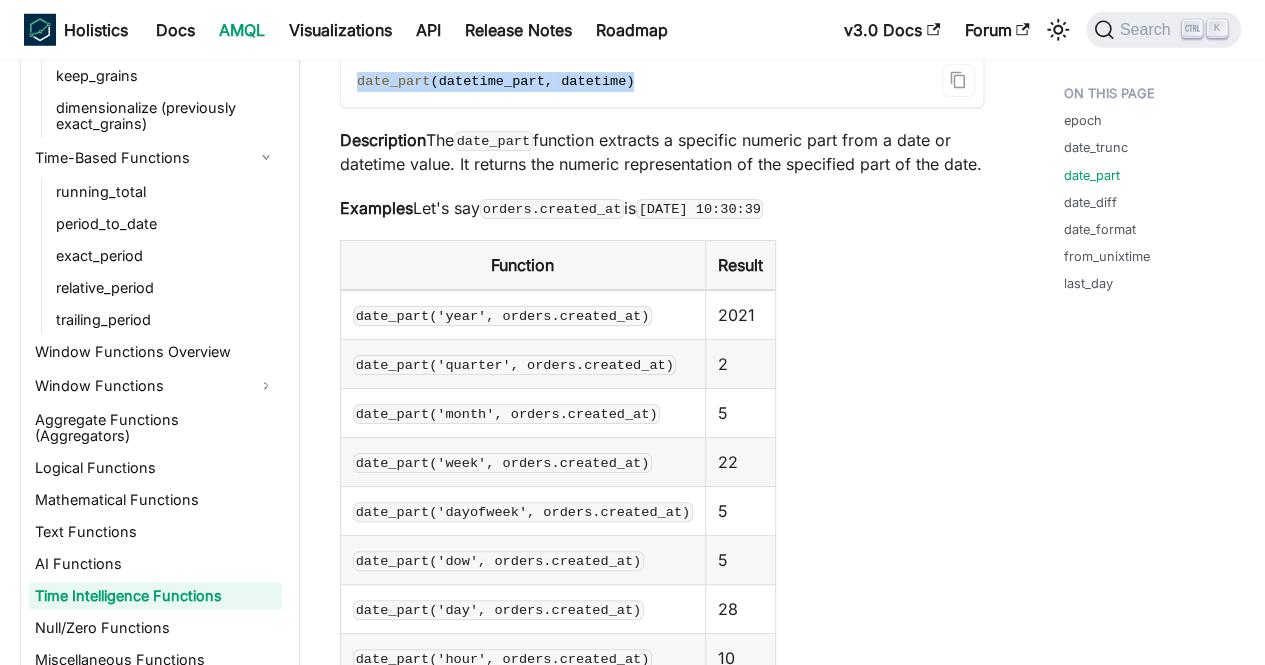 scroll, scrollTop: 3175, scrollLeft: 0, axis: vertical 